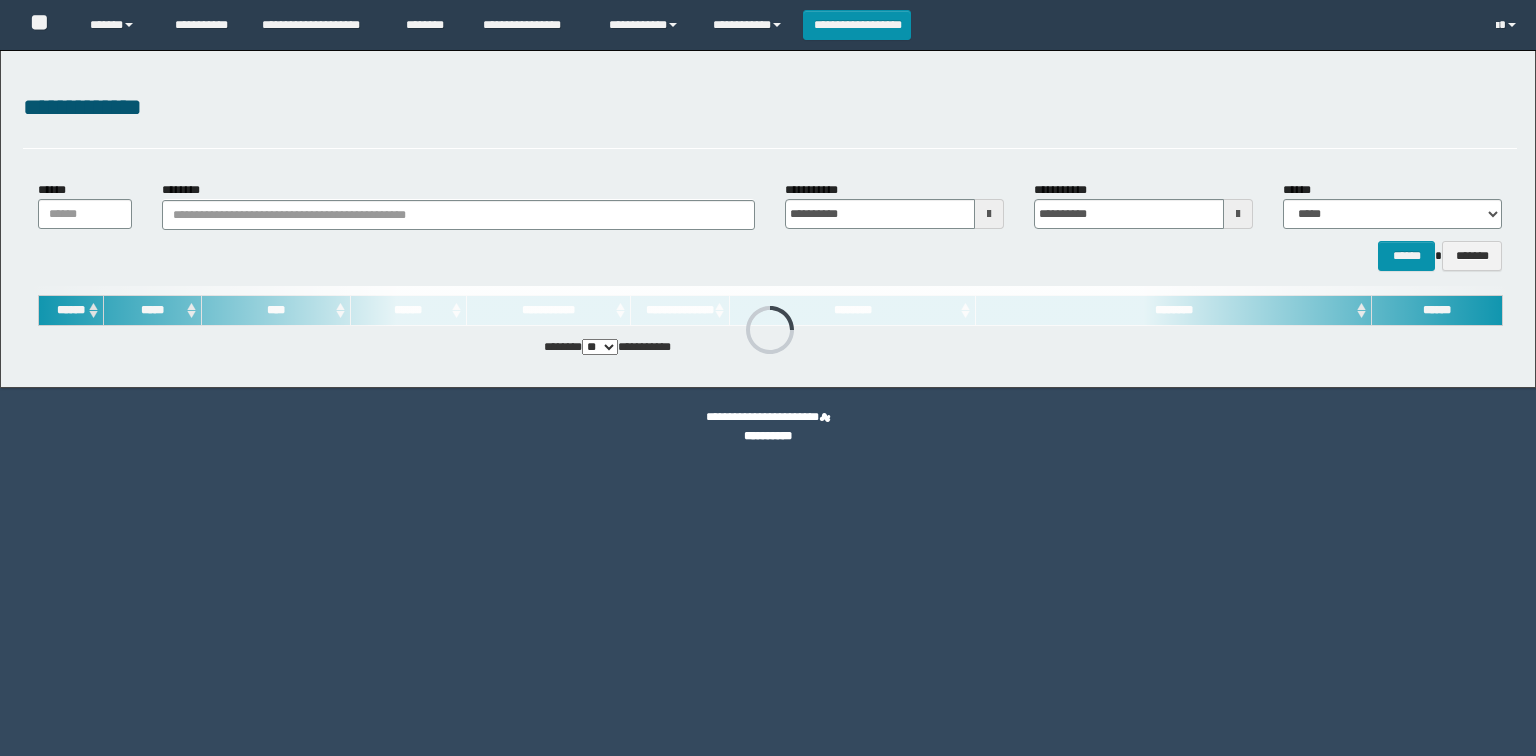scroll, scrollTop: 0, scrollLeft: 0, axis: both 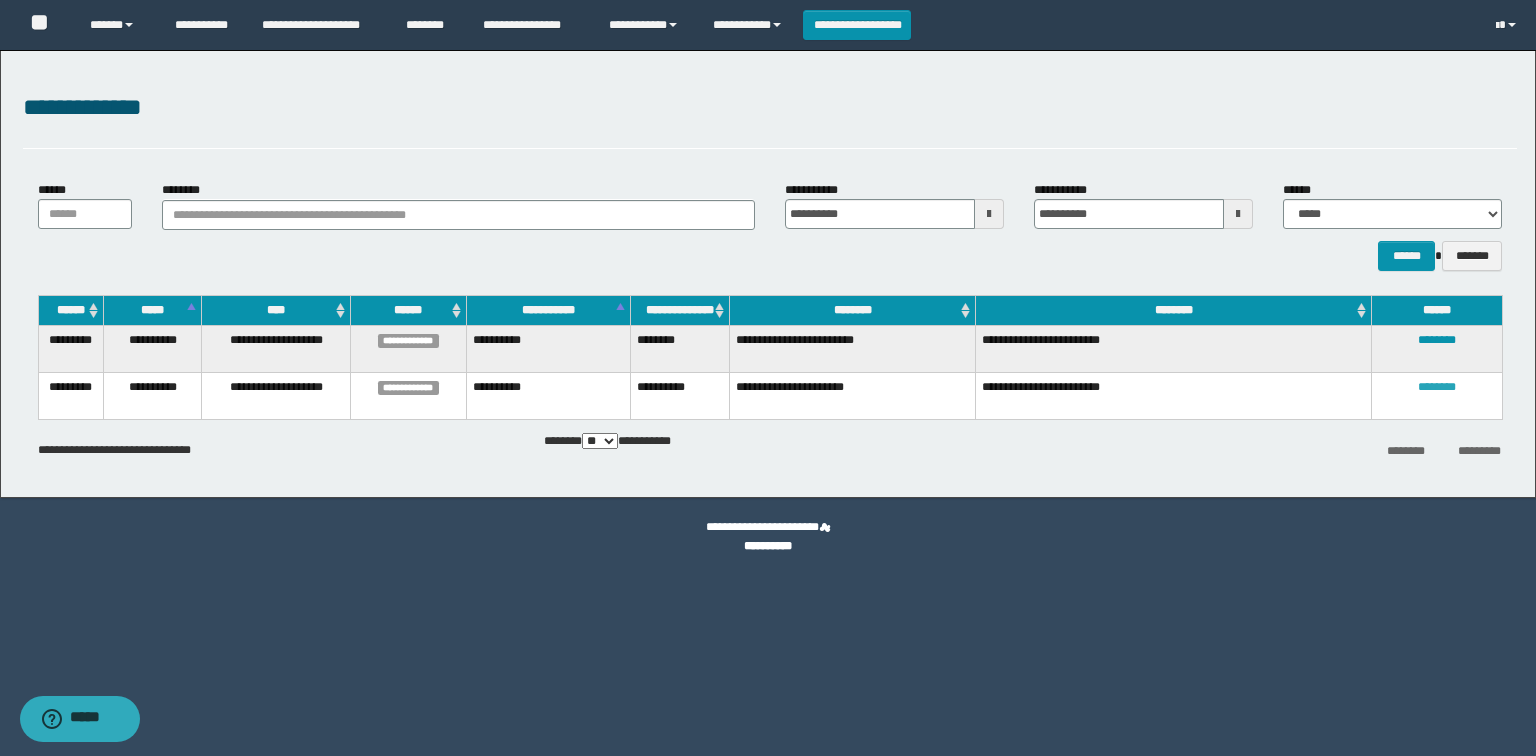 click on "********" at bounding box center (1437, 387) 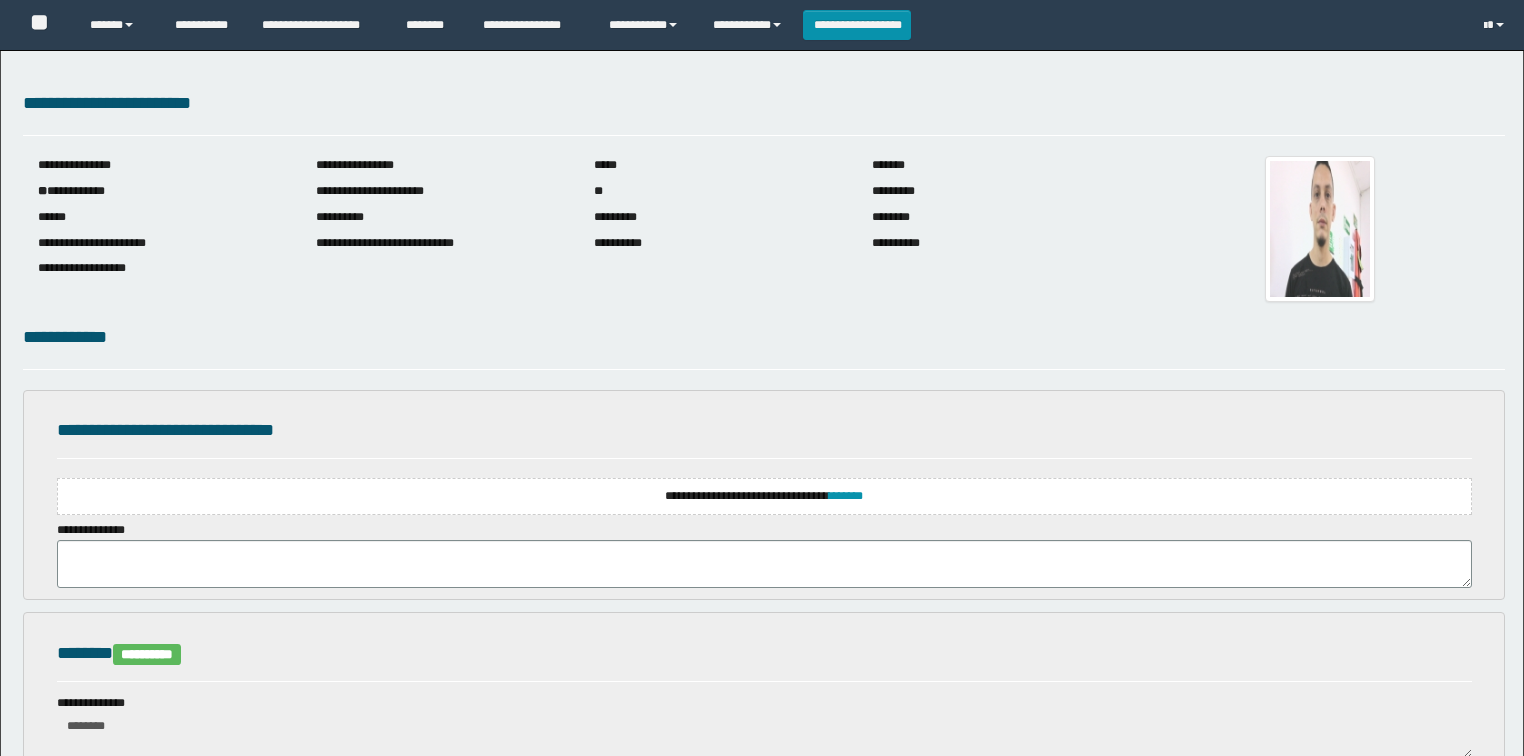 scroll, scrollTop: 0, scrollLeft: 0, axis: both 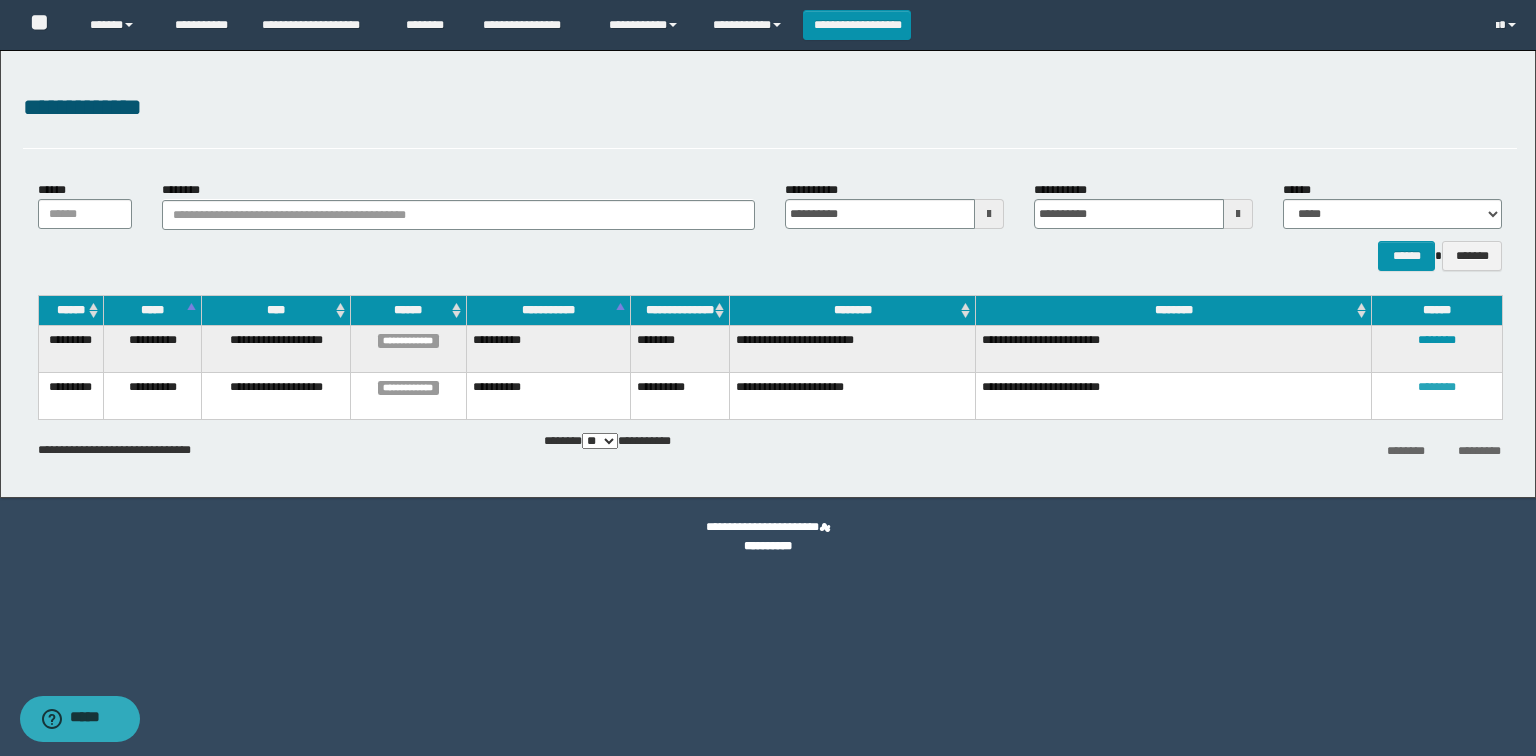 click on "********" at bounding box center [1437, 387] 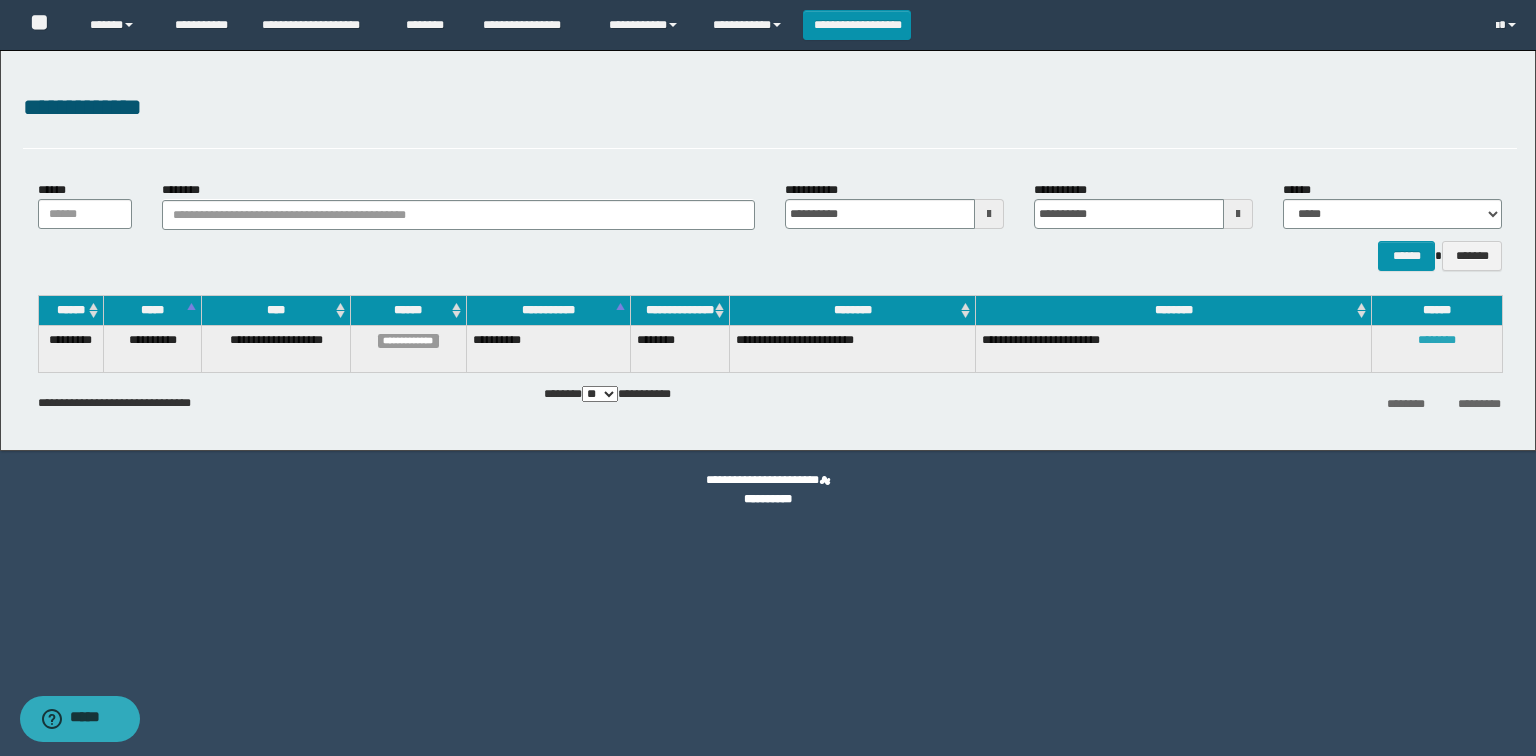 click on "********" at bounding box center (1437, 340) 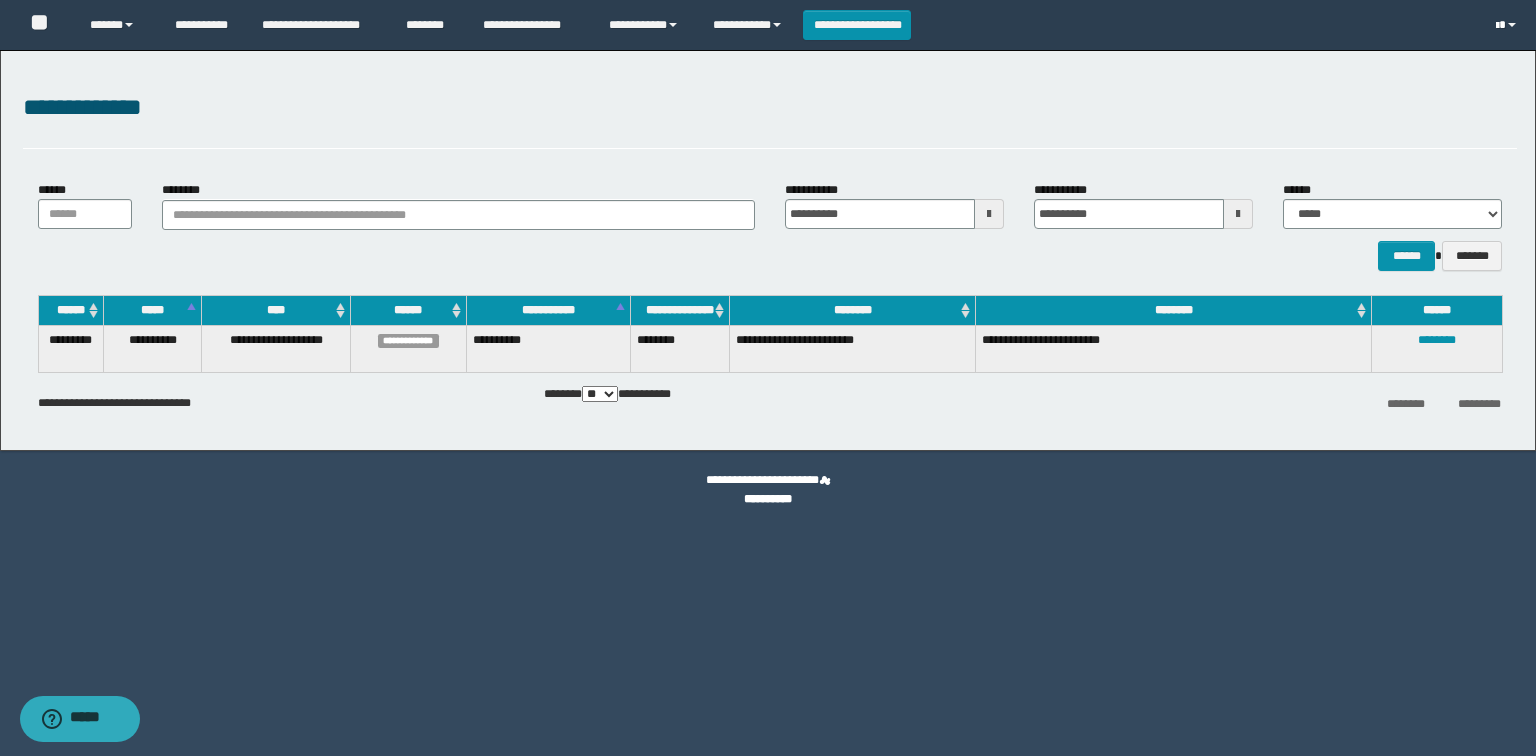 click at bounding box center (1497, 26) 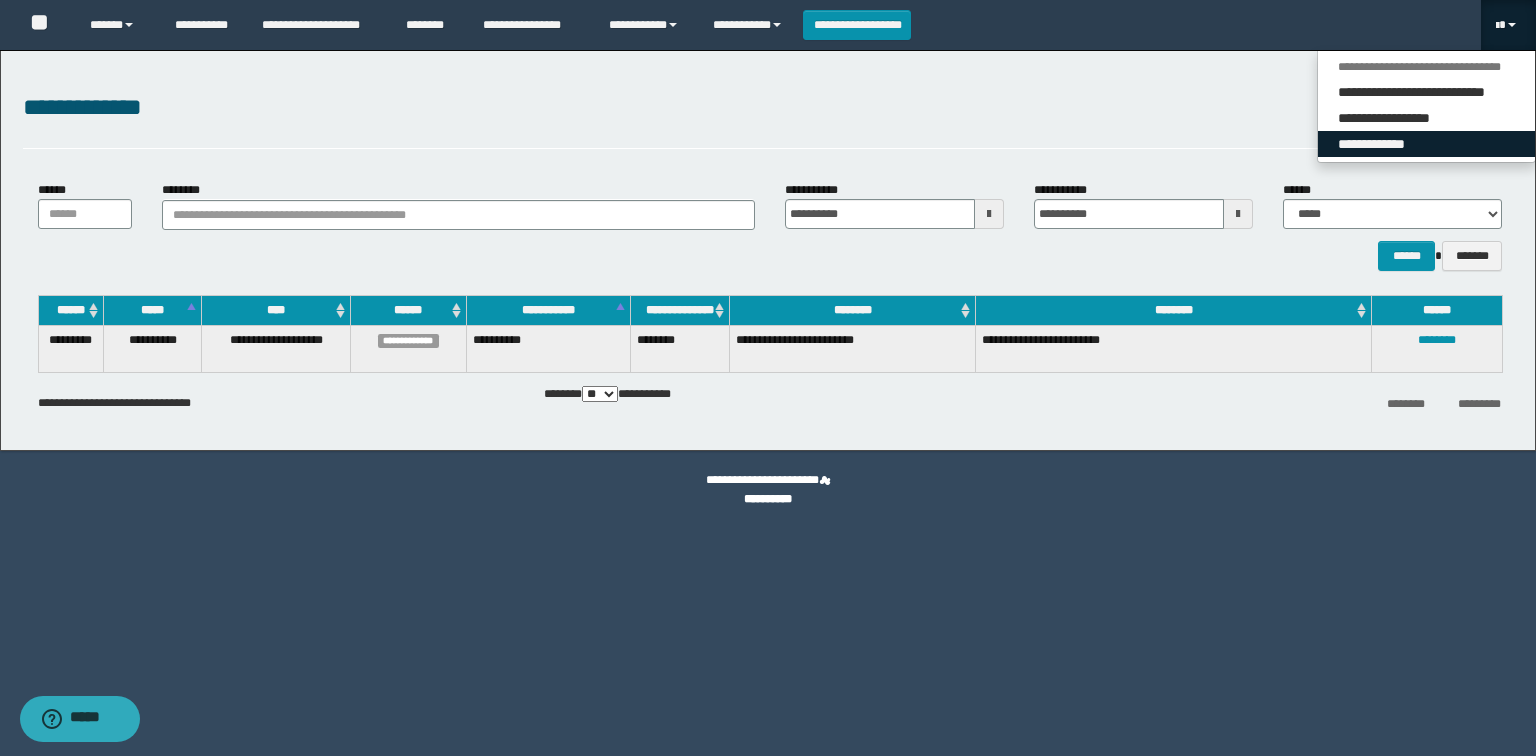 click on "**********" at bounding box center (1427, 144) 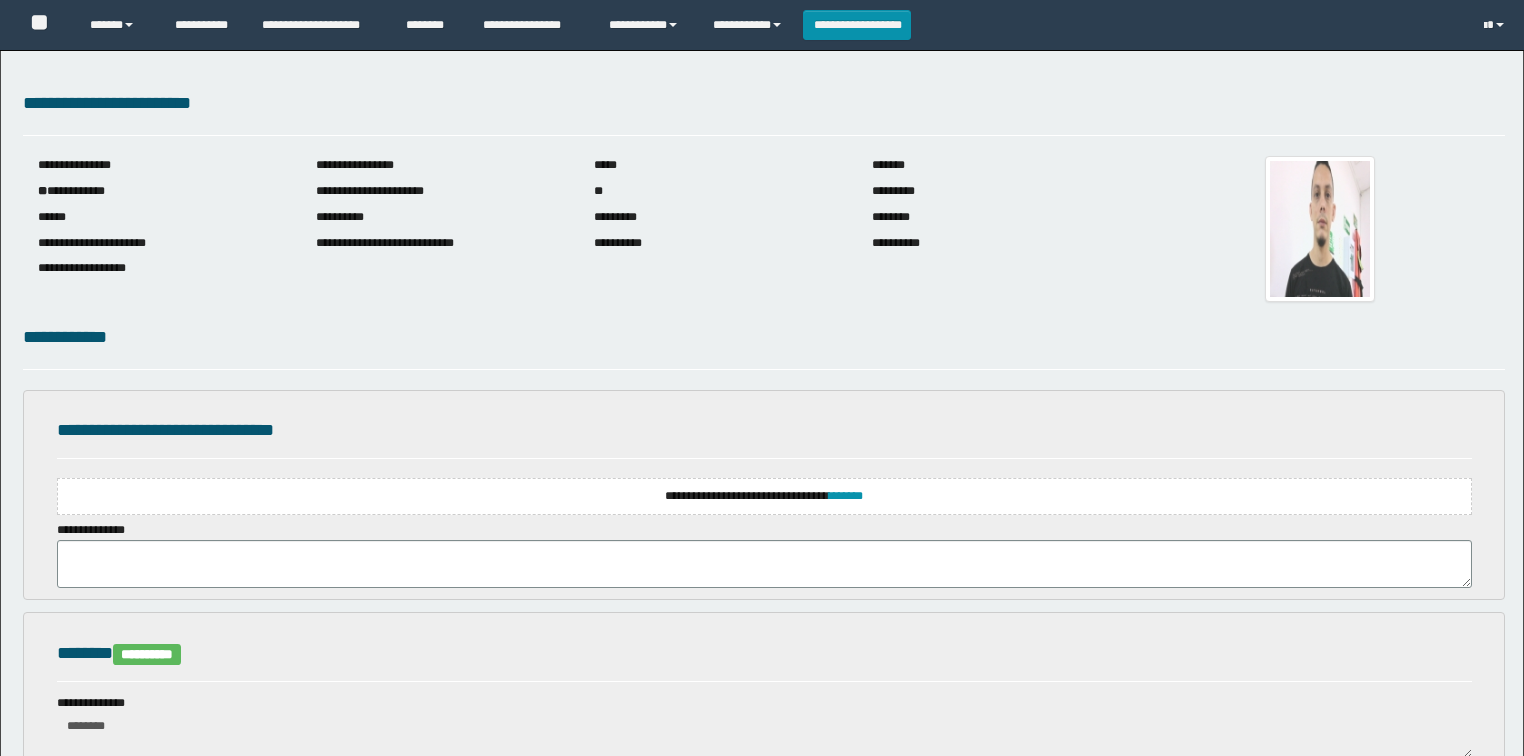 scroll, scrollTop: 0, scrollLeft: 0, axis: both 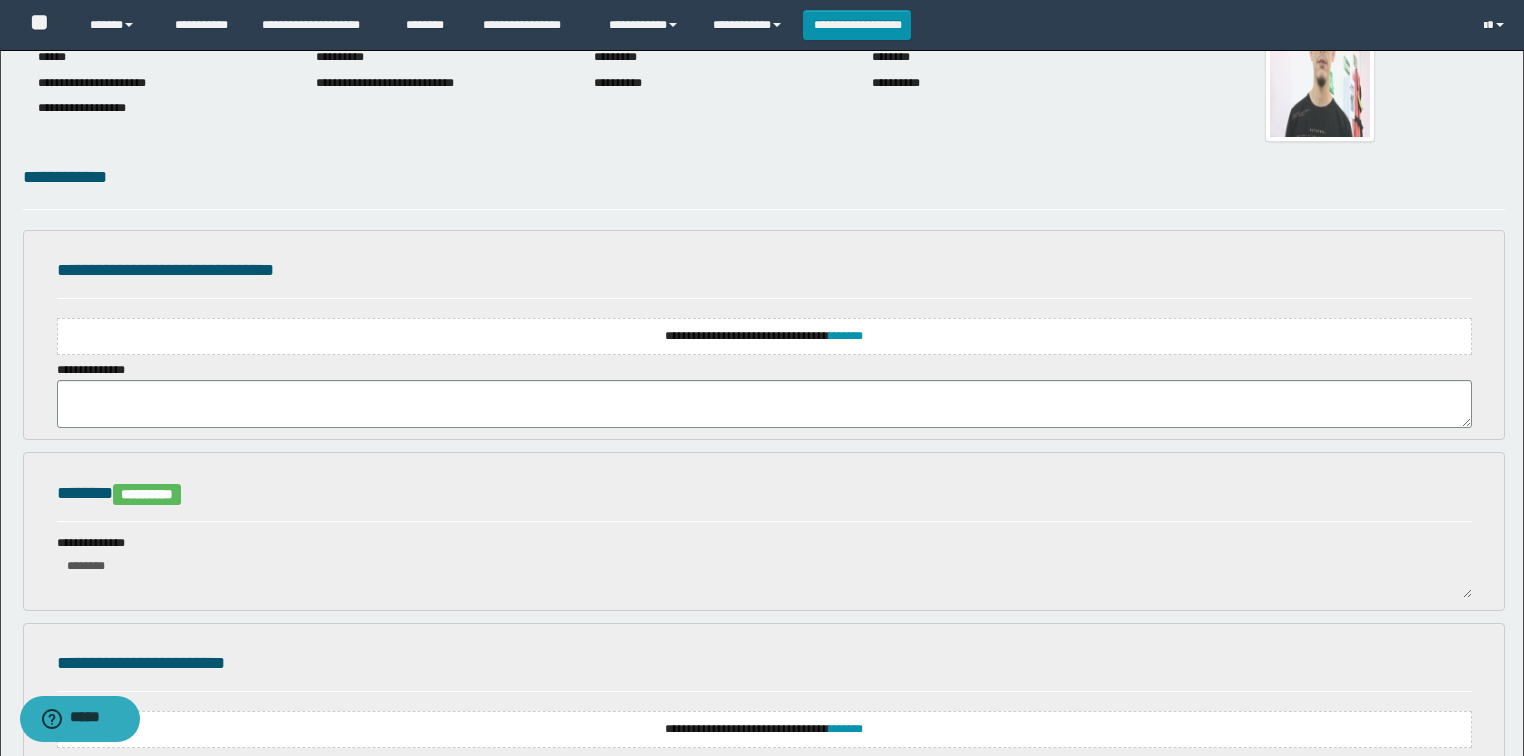 click on "**********" at bounding box center (764, 336) 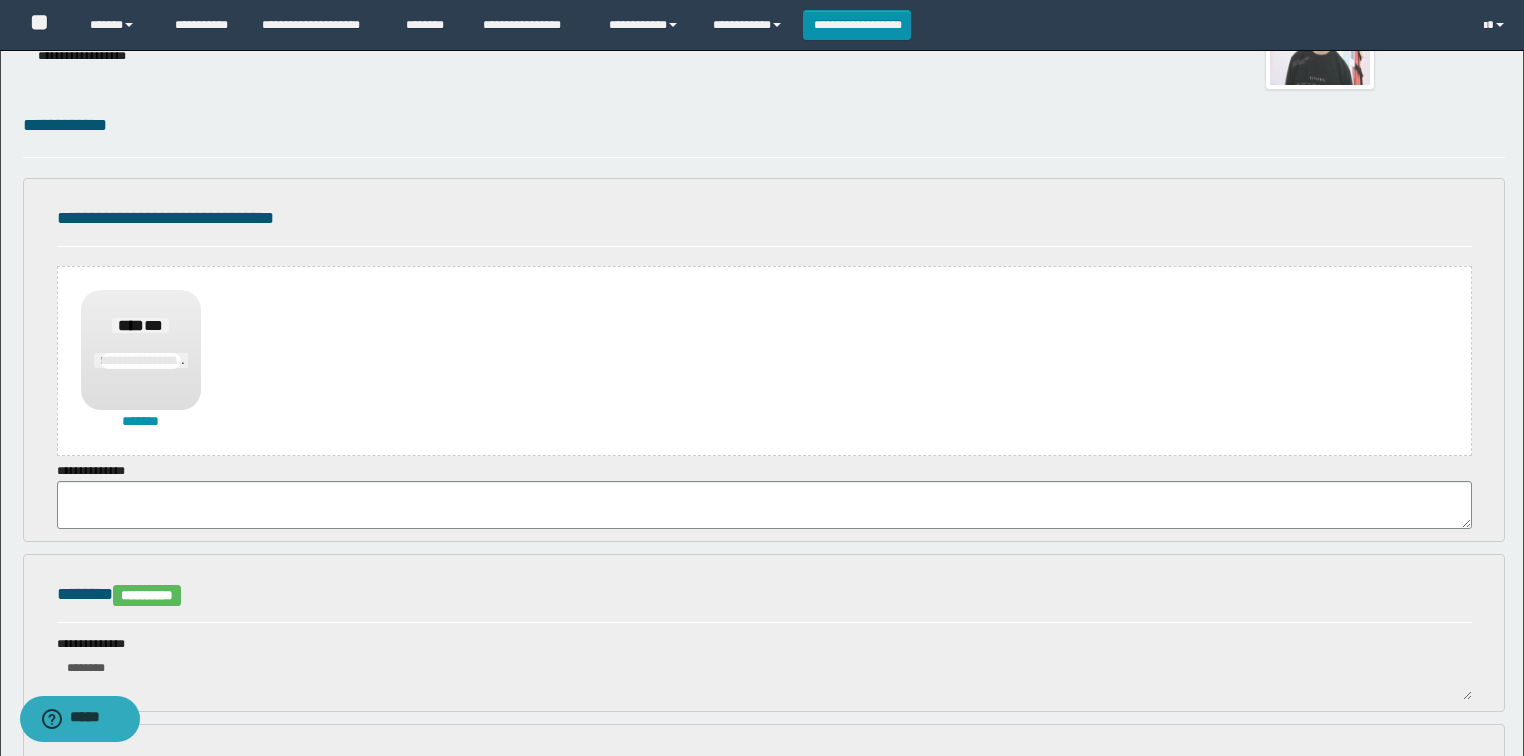 scroll, scrollTop: 240, scrollLeft: 0, axis: vertical 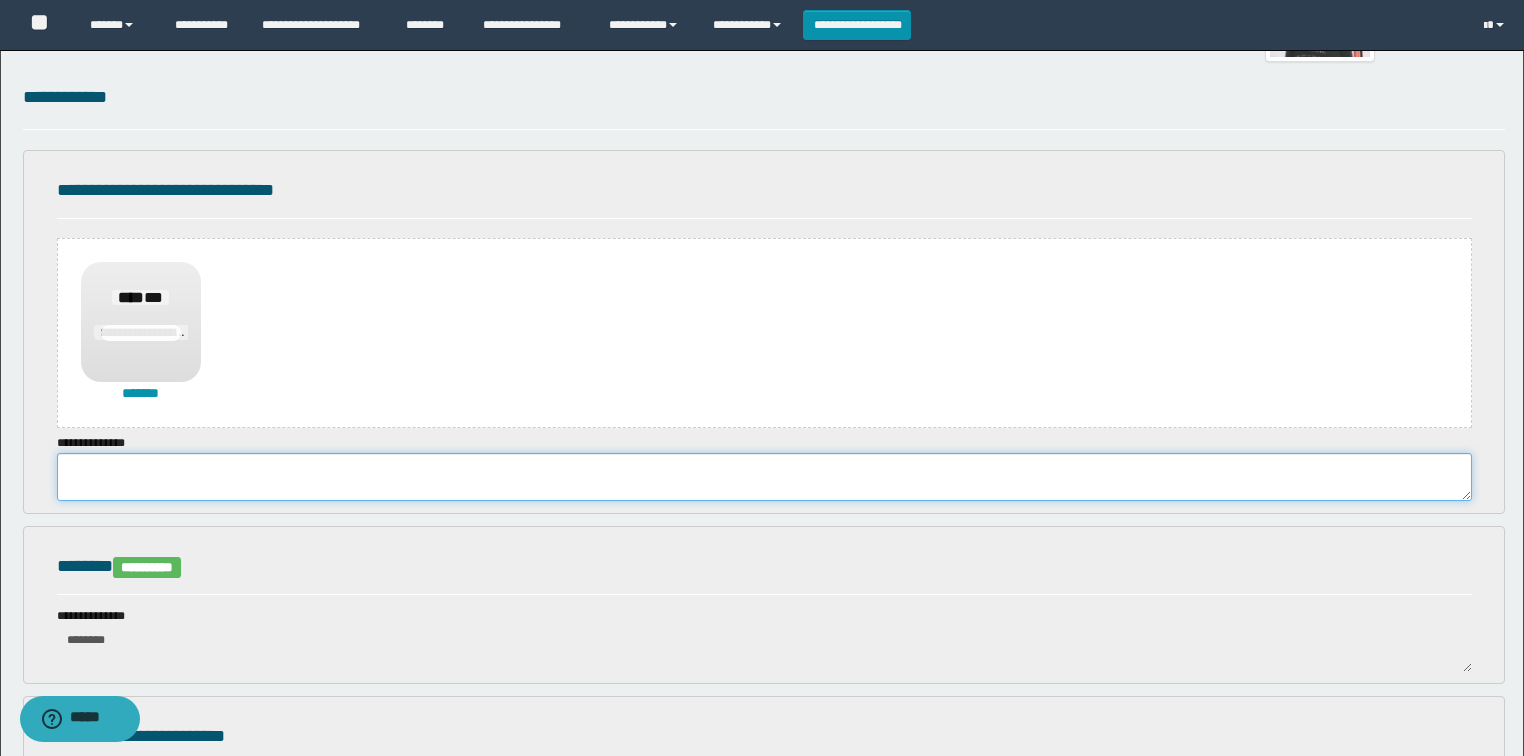 click at bounding box center (764, 477) 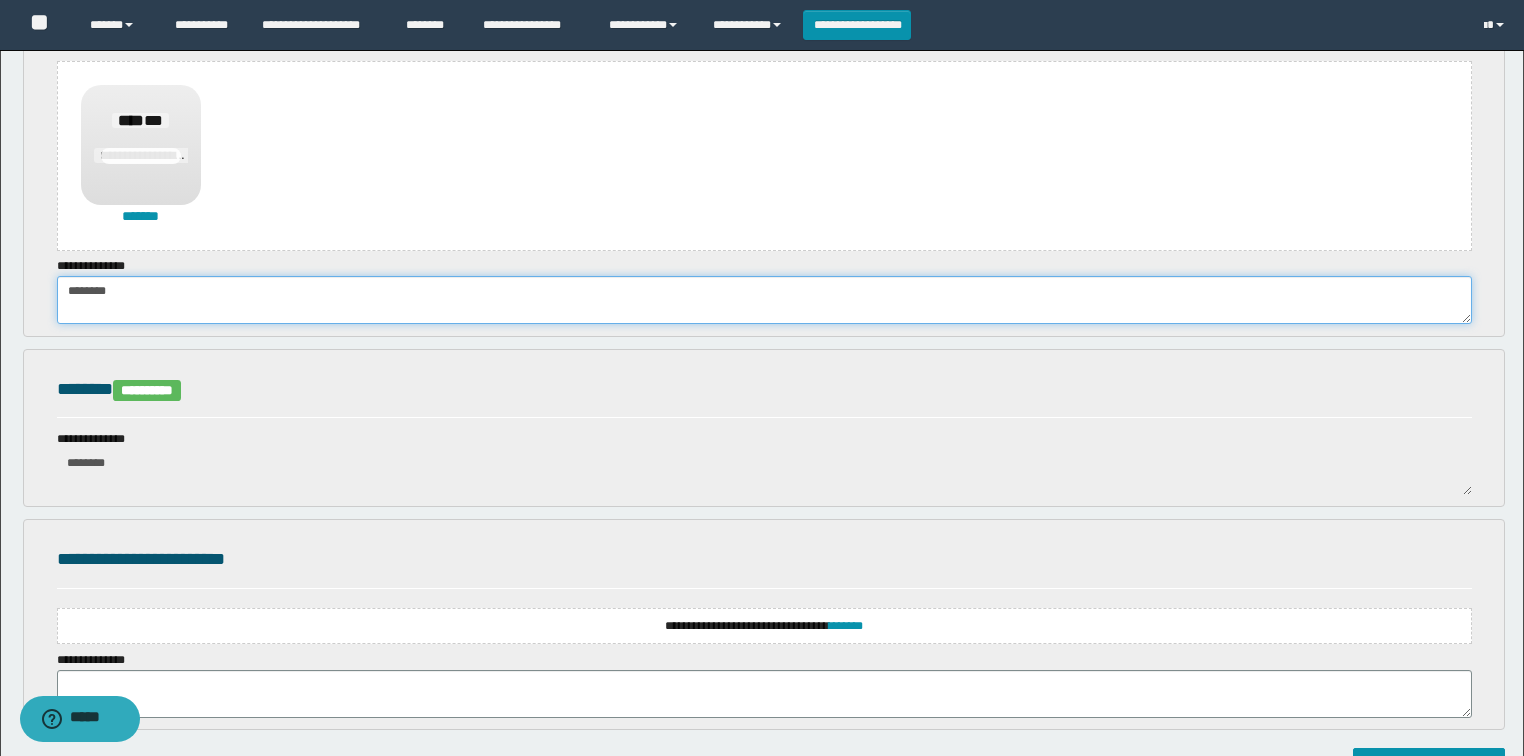 scroll, scrollTop: 560, scrollLeft: 0, axis: vertical 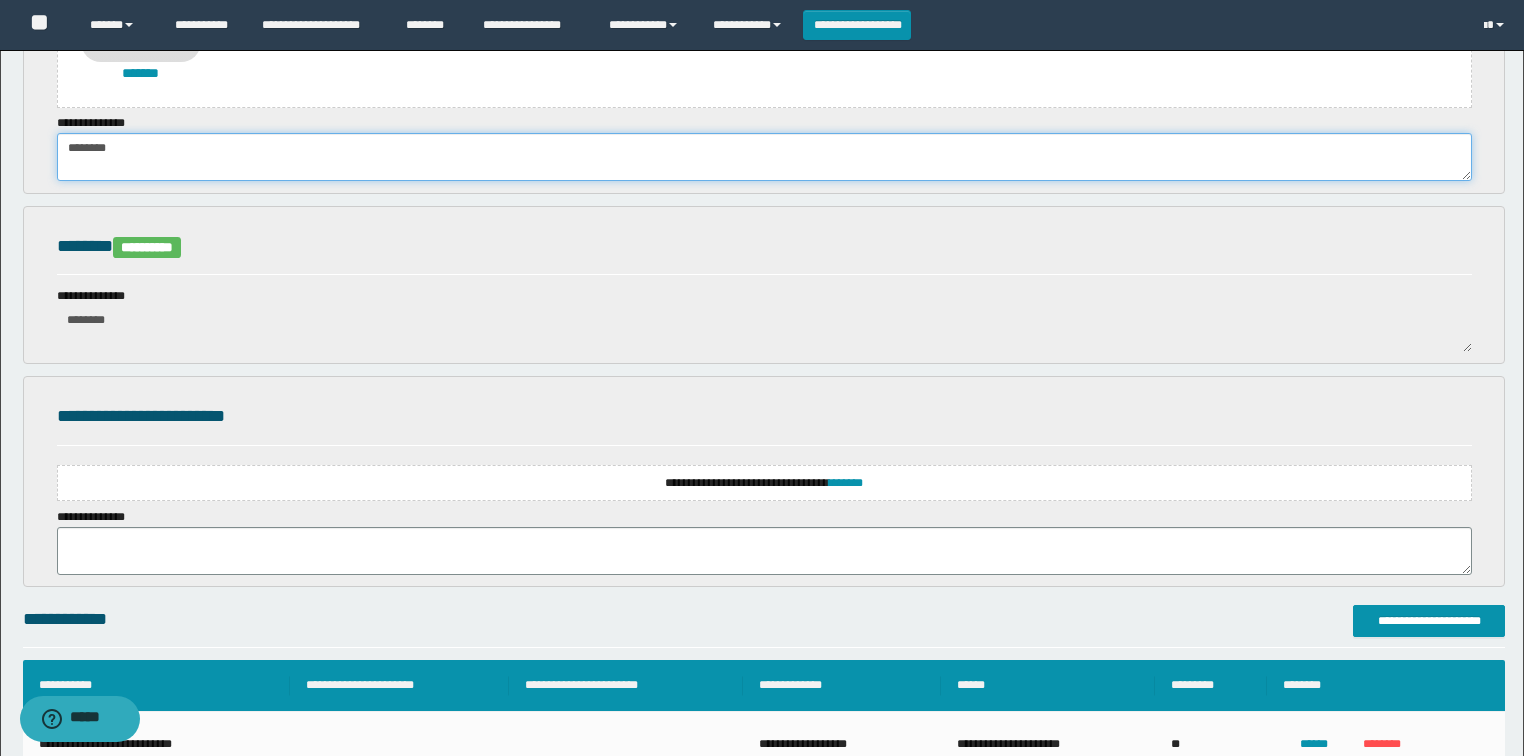 type on "********" 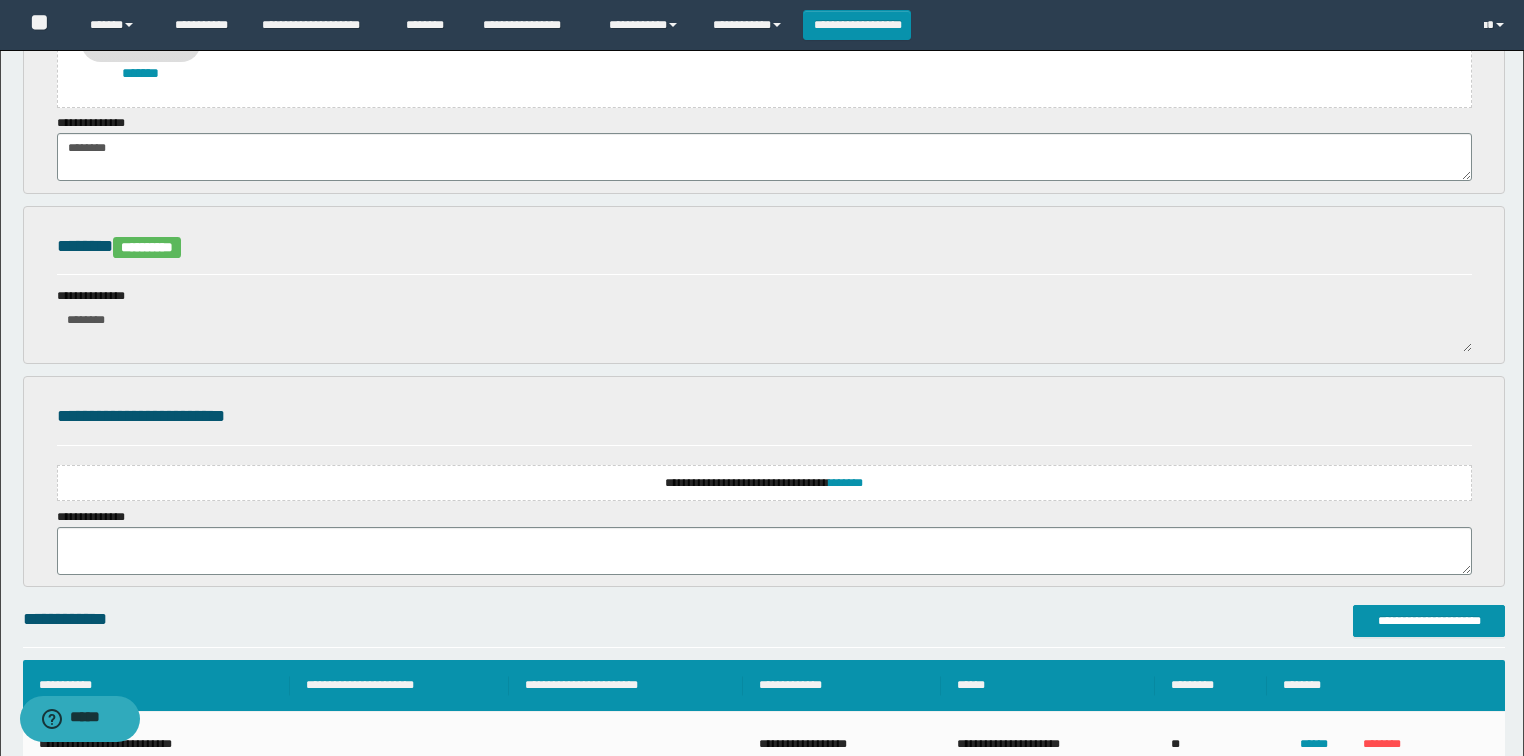 click on "**********" at bounding box center [764, 483] 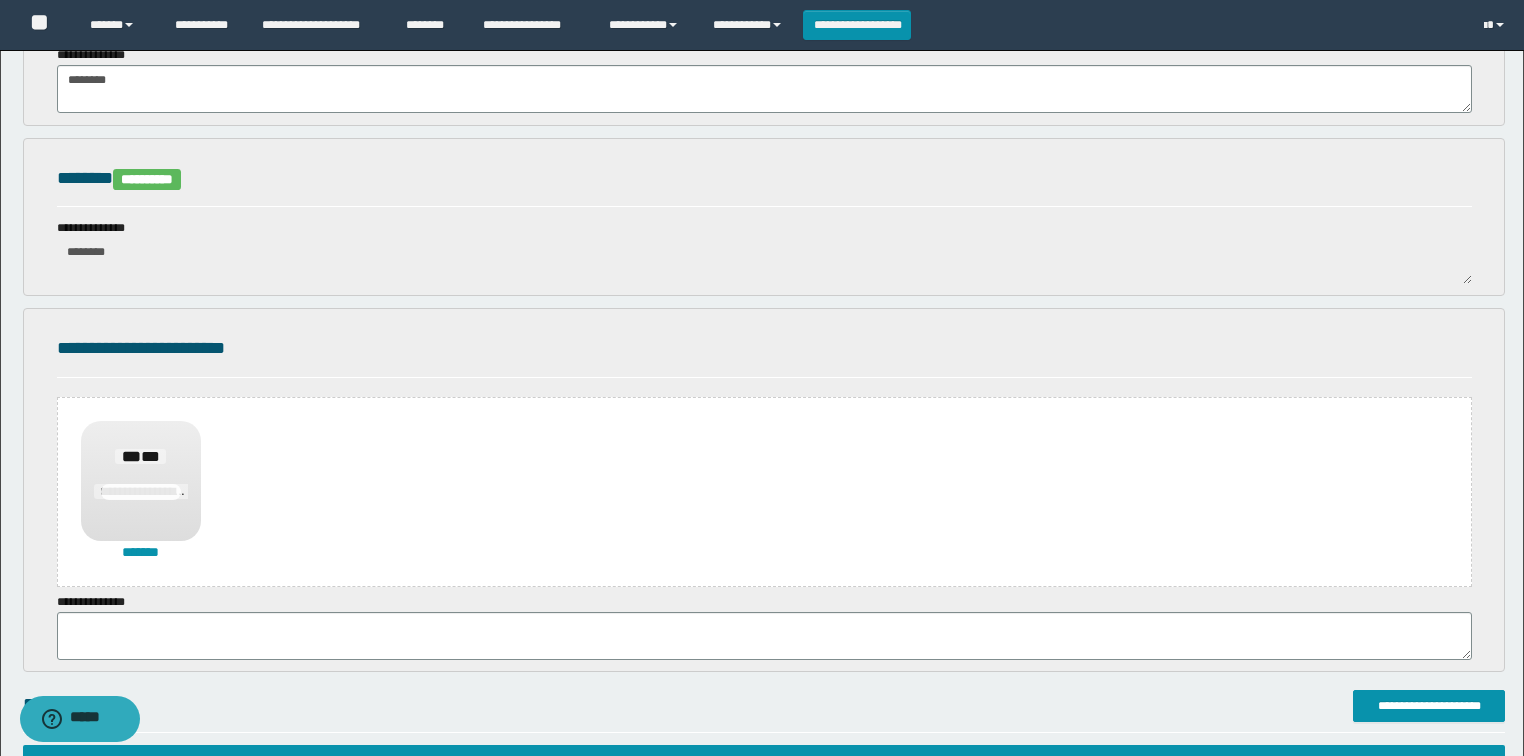 scroll, scrollTop: 720, scrollLeft: 0, axis: vertical 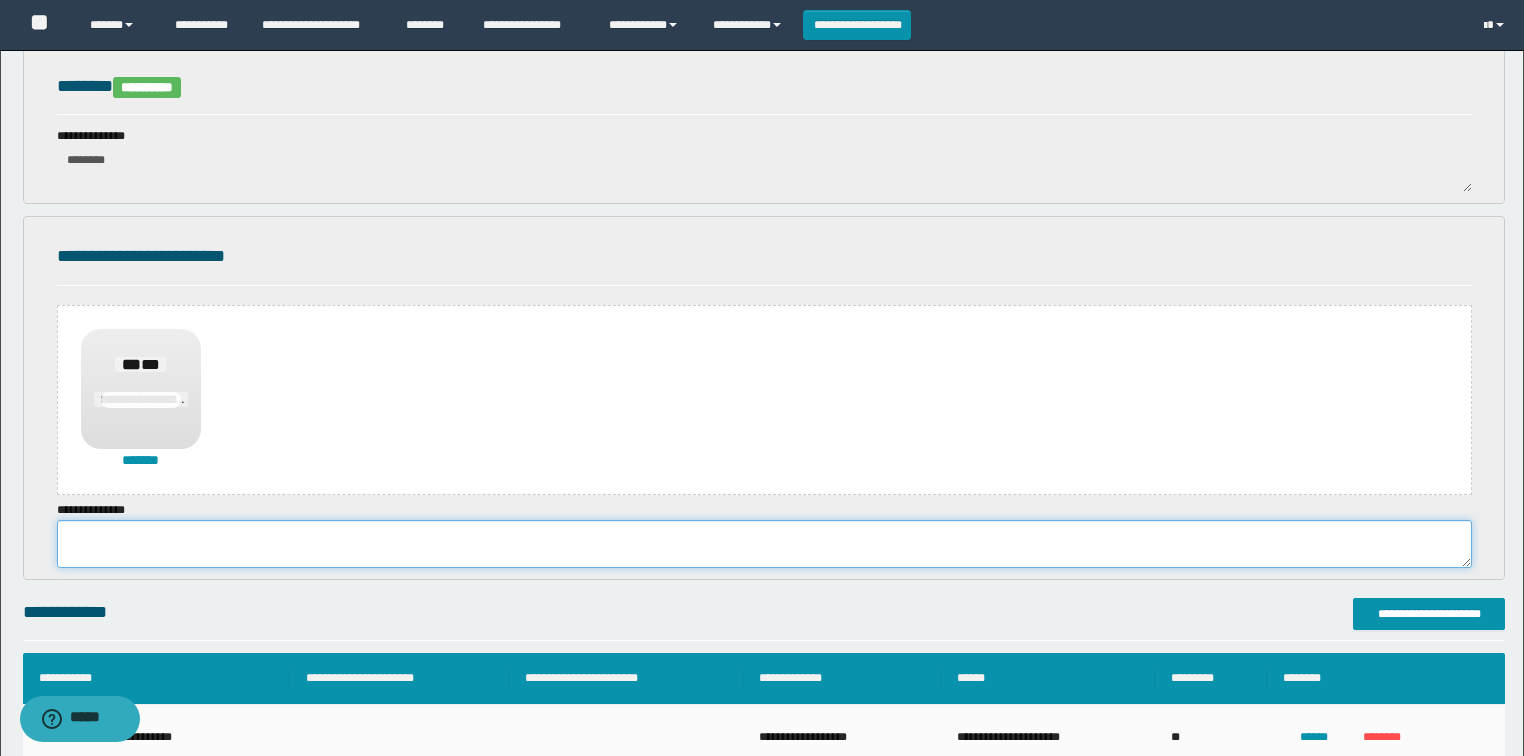 click at bounding box center [764, 544] 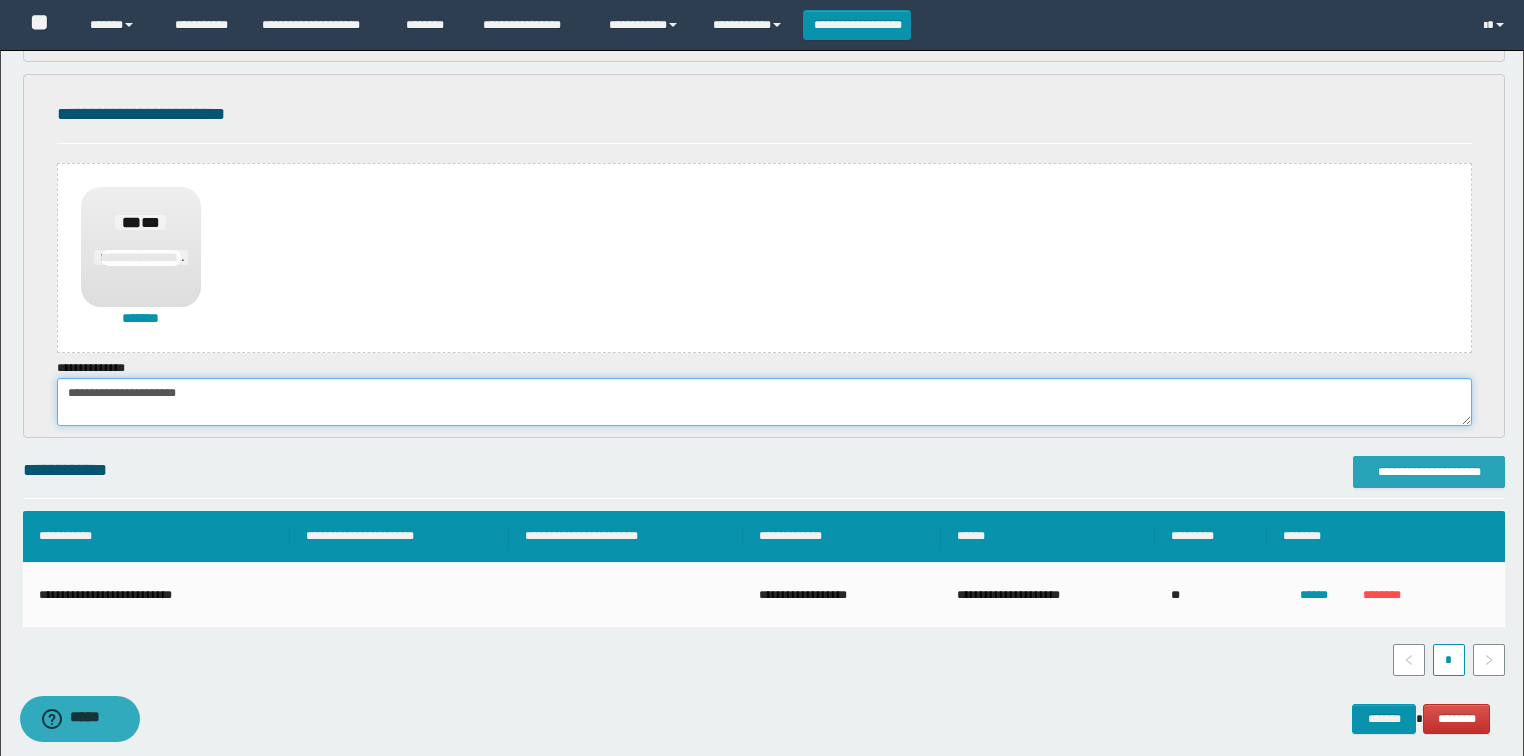 scroll, scrollTop: 948, scrollLeft: 0, axis: vertical 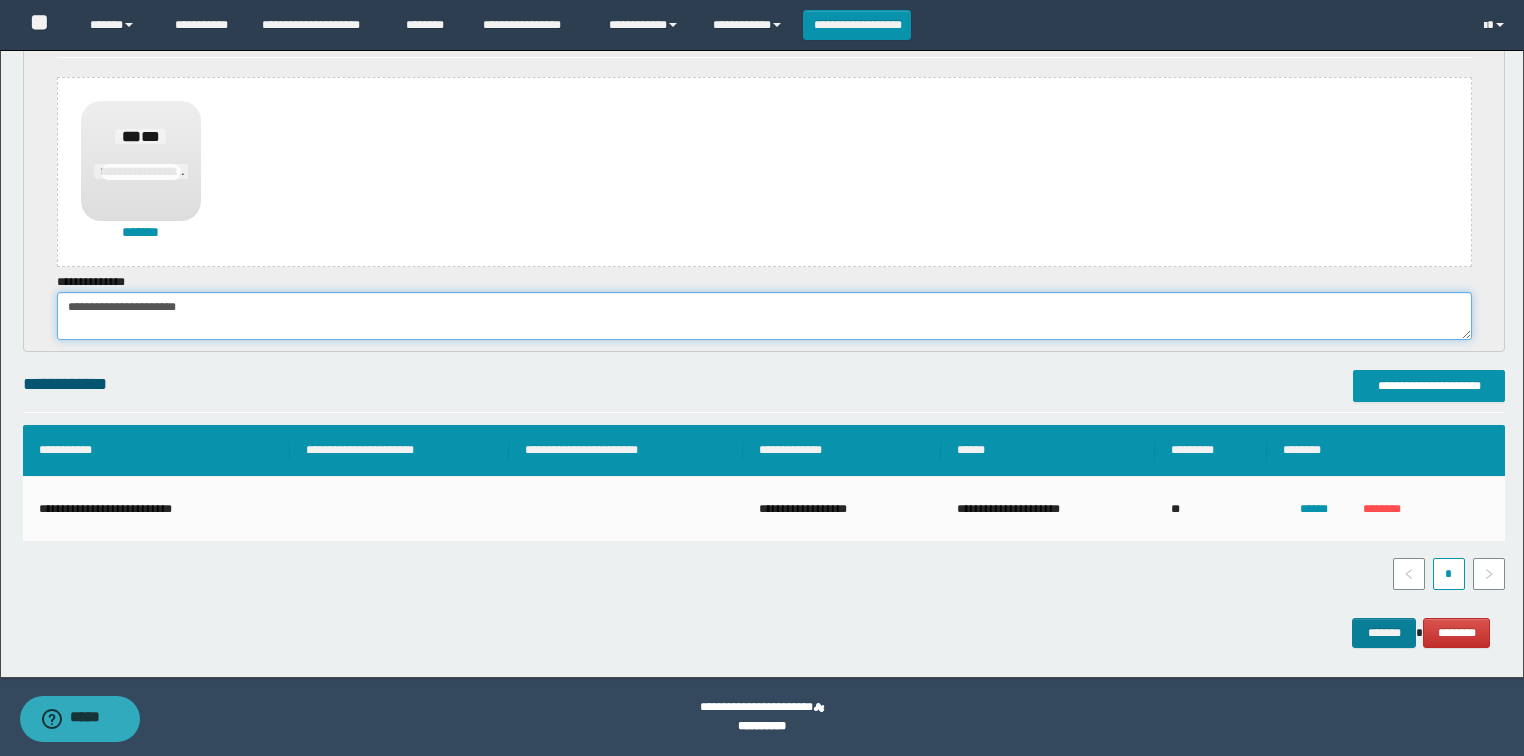 type on "**********" 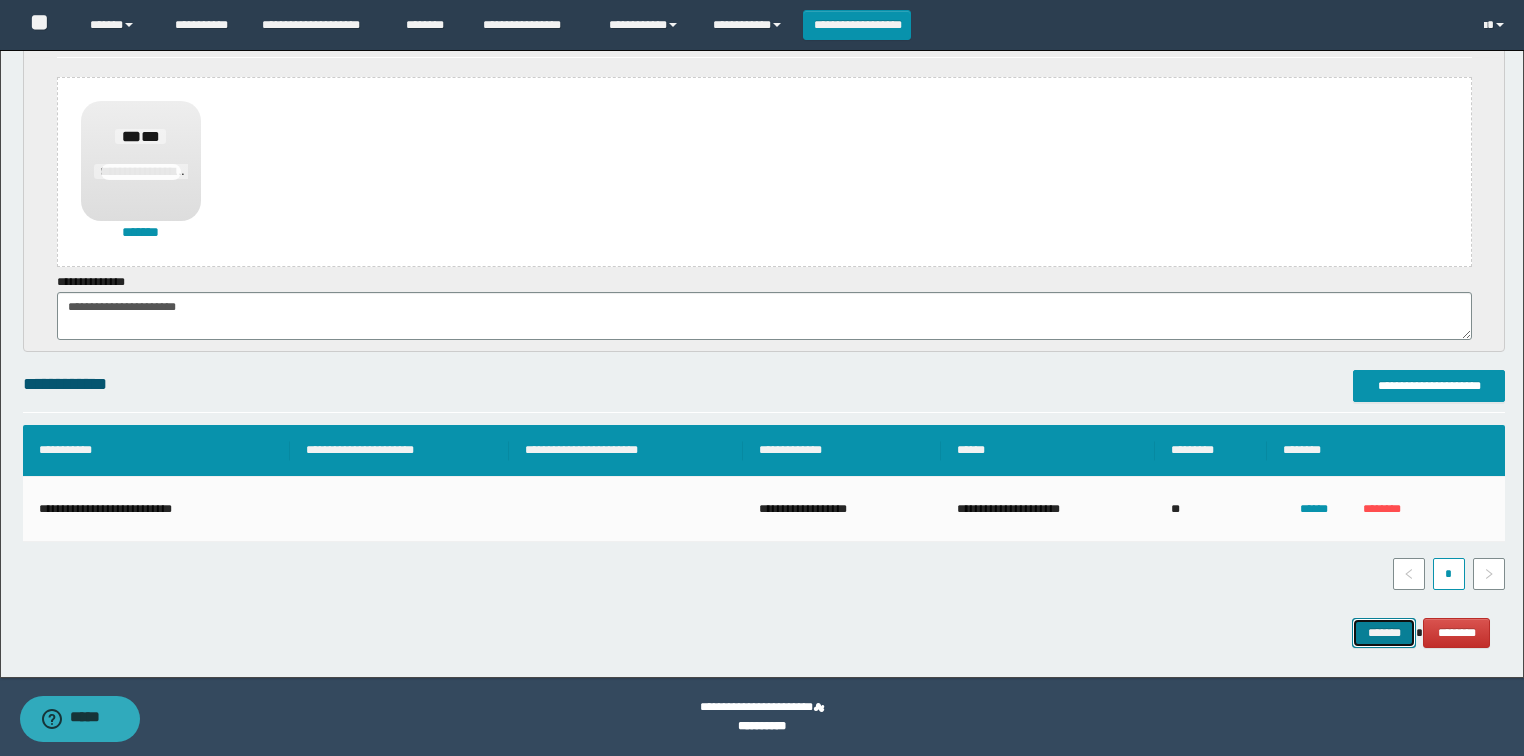 click on "*******" at bounding box center (1384, 633) 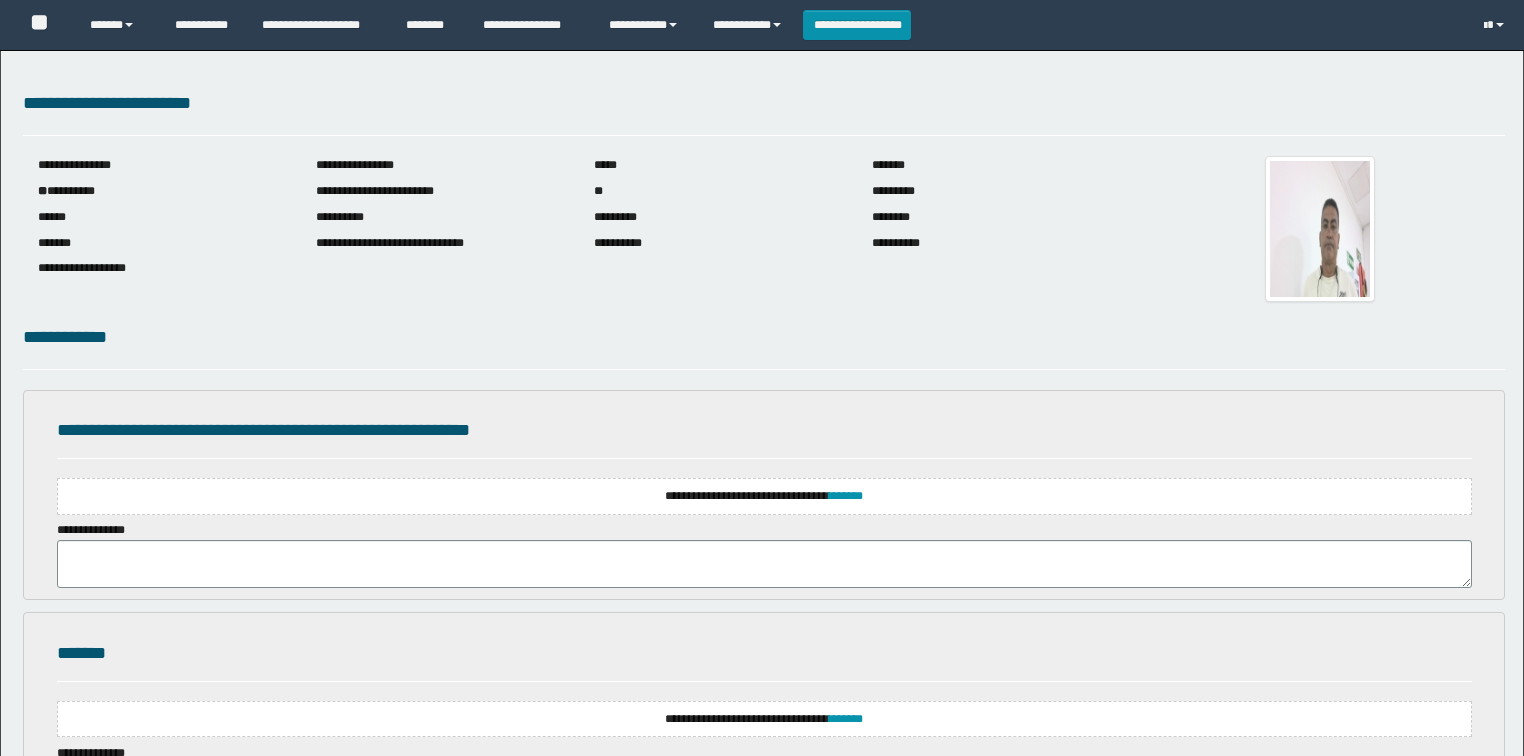 scroll, scrollTop: 0, scrollLeft: 0, axis: both 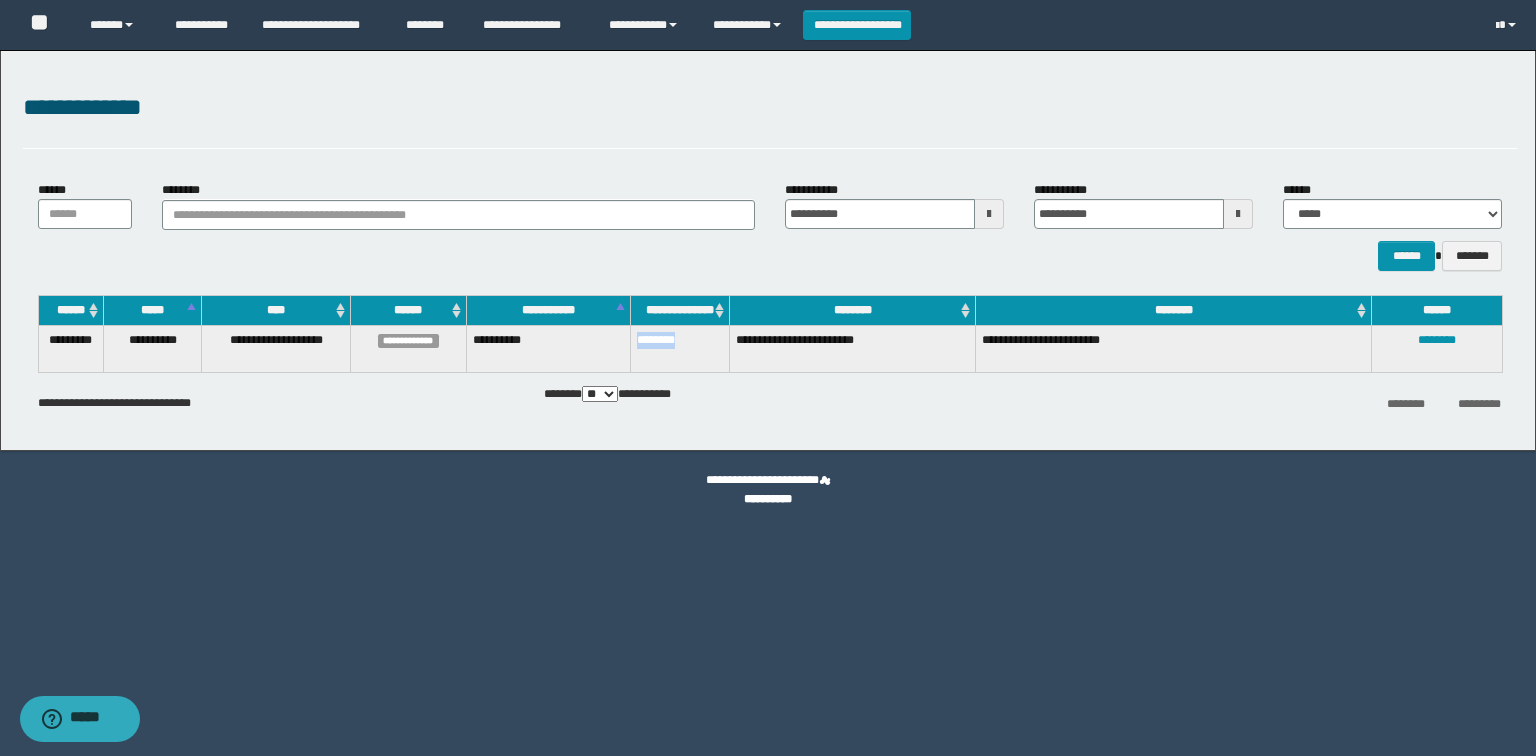 drag, startPoint x: 685, startPoint y: 335, endPoint x: 632, endPoint y: 338, distance: 53.08484 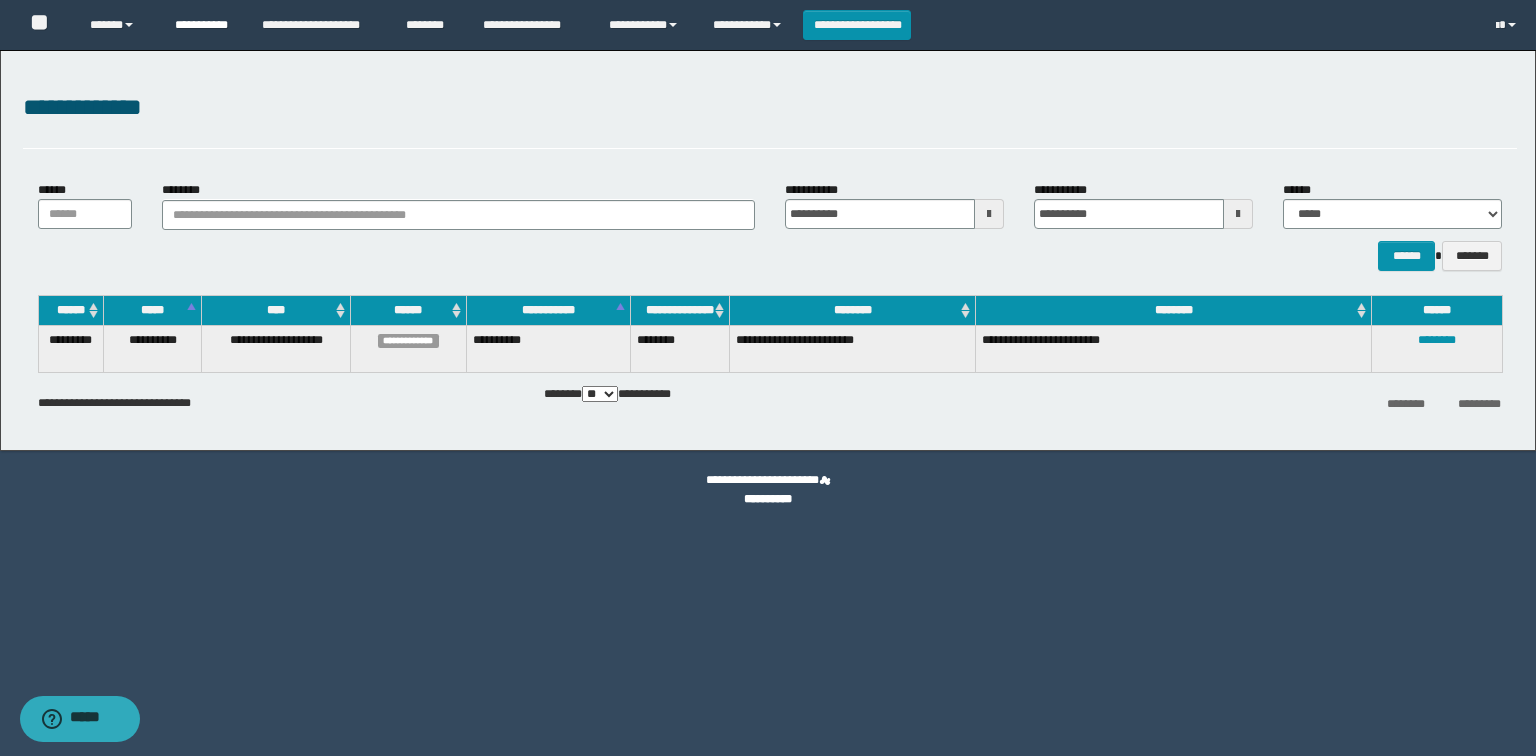 click on "**********" at bounding box center (203, 25) 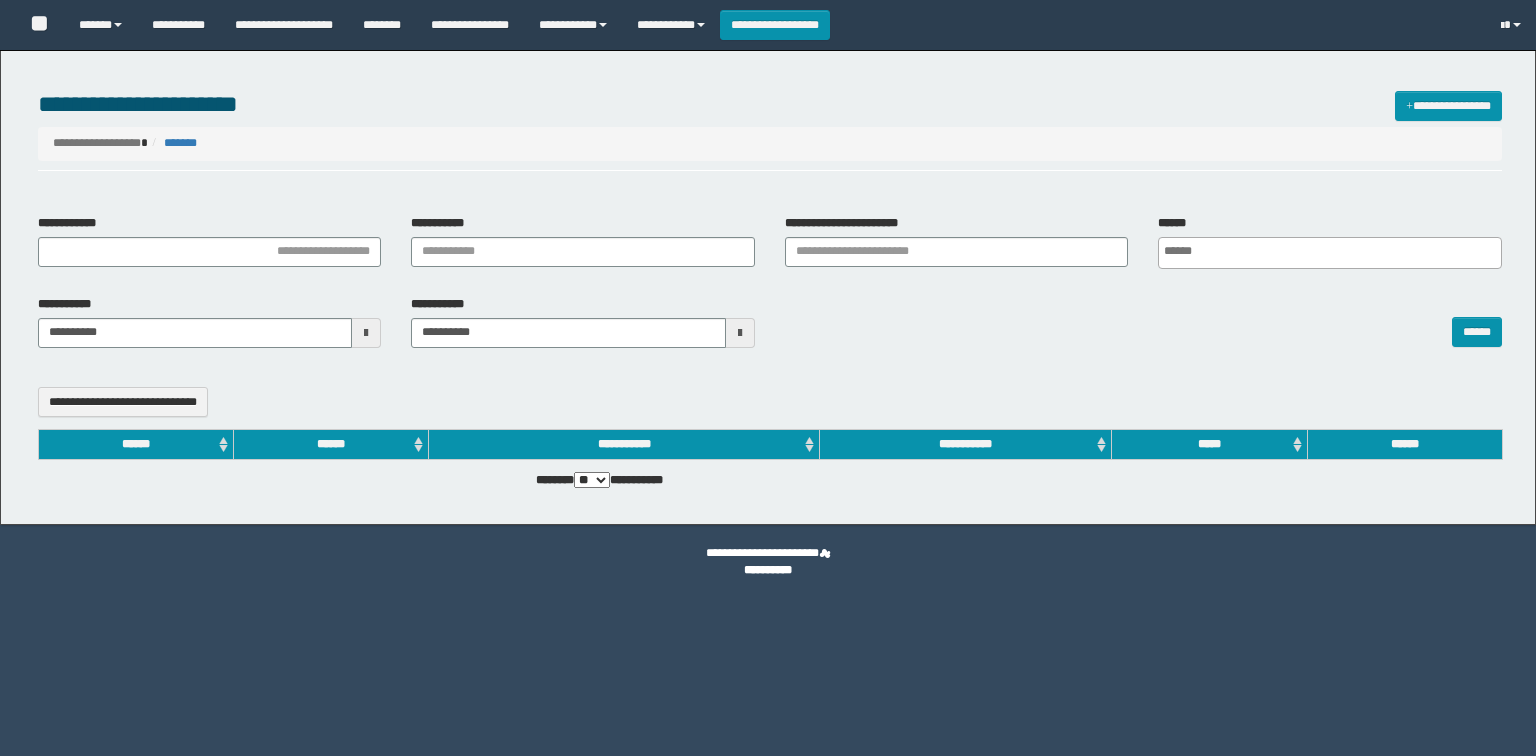 select 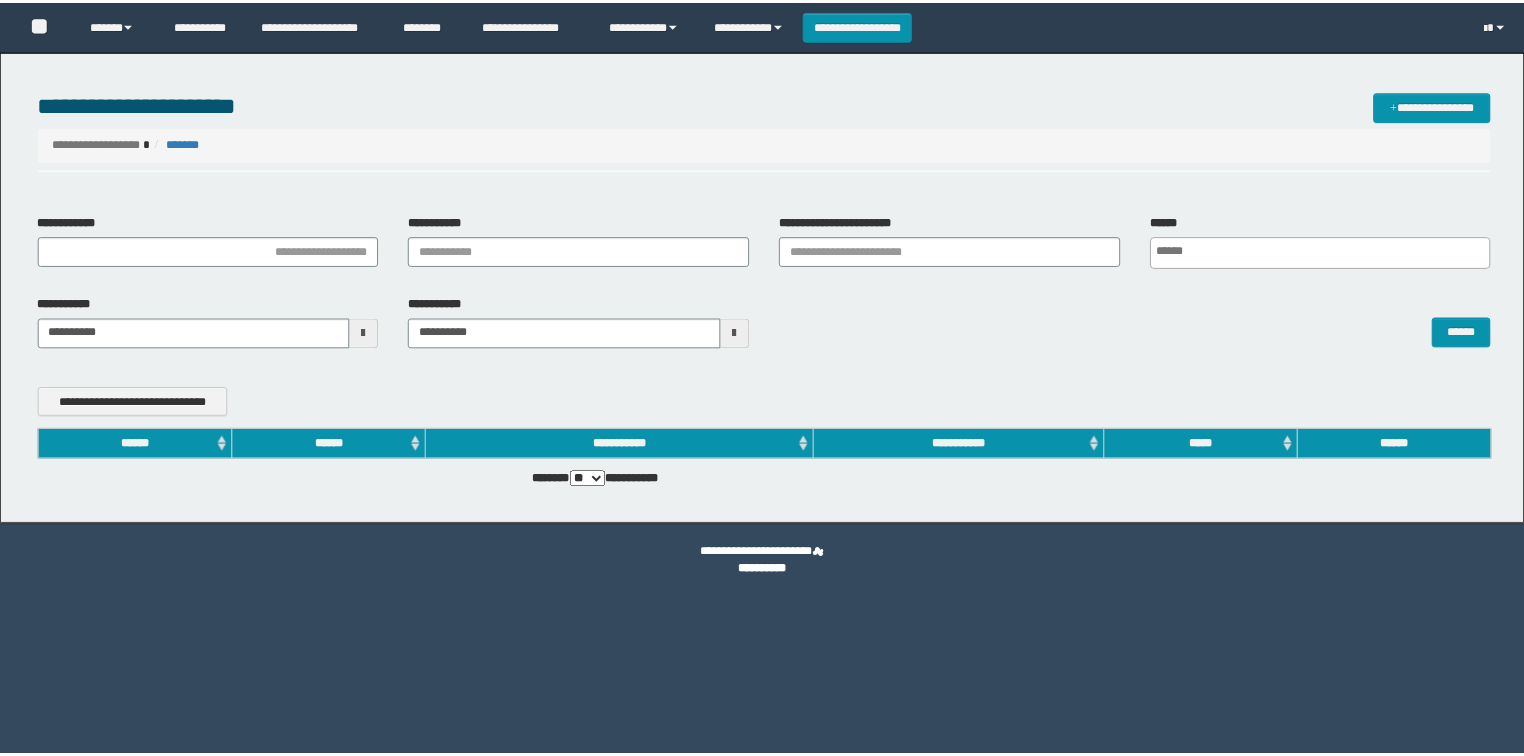 scroll, scrollTop: 0, scrollLeft: 0, axis: both 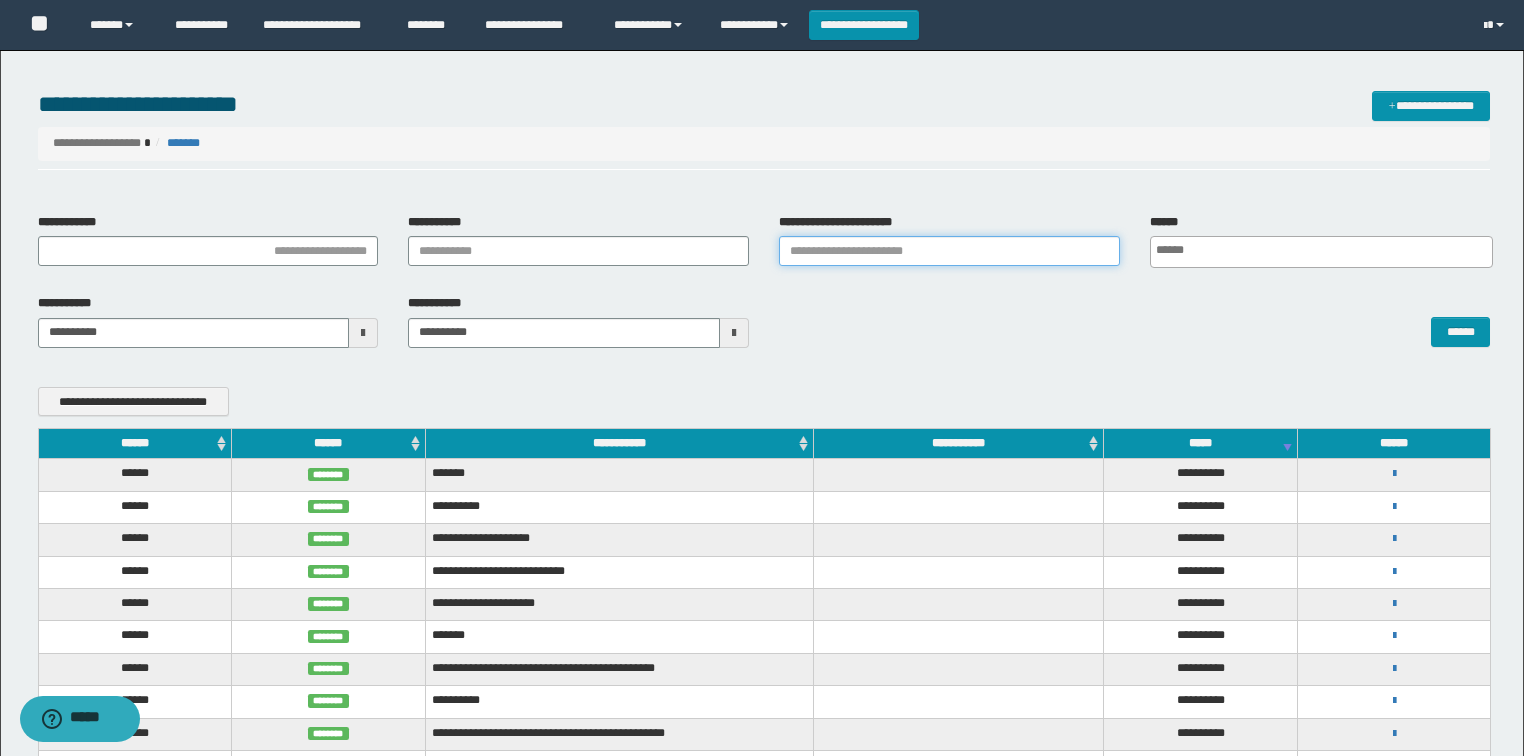 click on "**********" at bounding box center (949, 251) 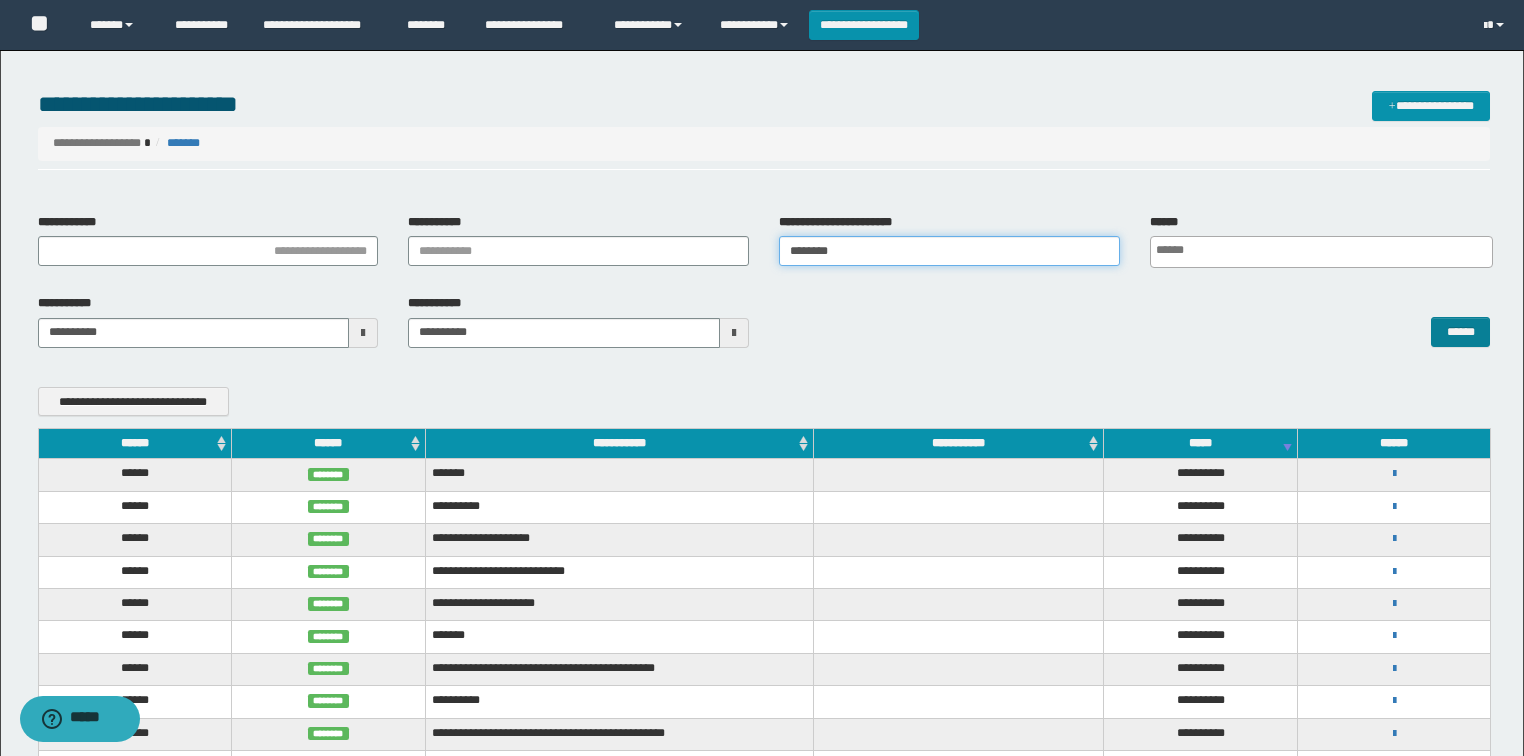 type on "********" 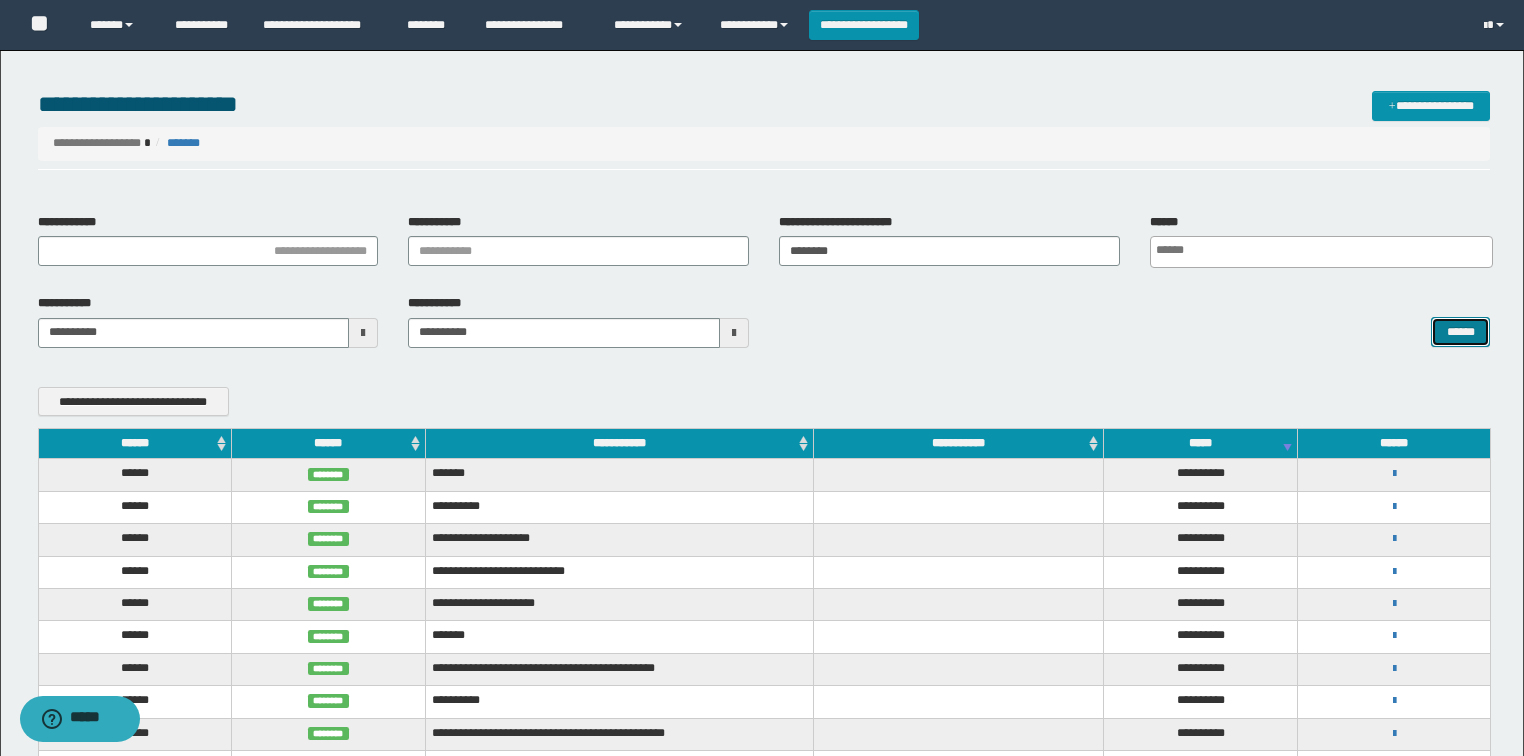 click on "******" at bounding box center (1460, 332) 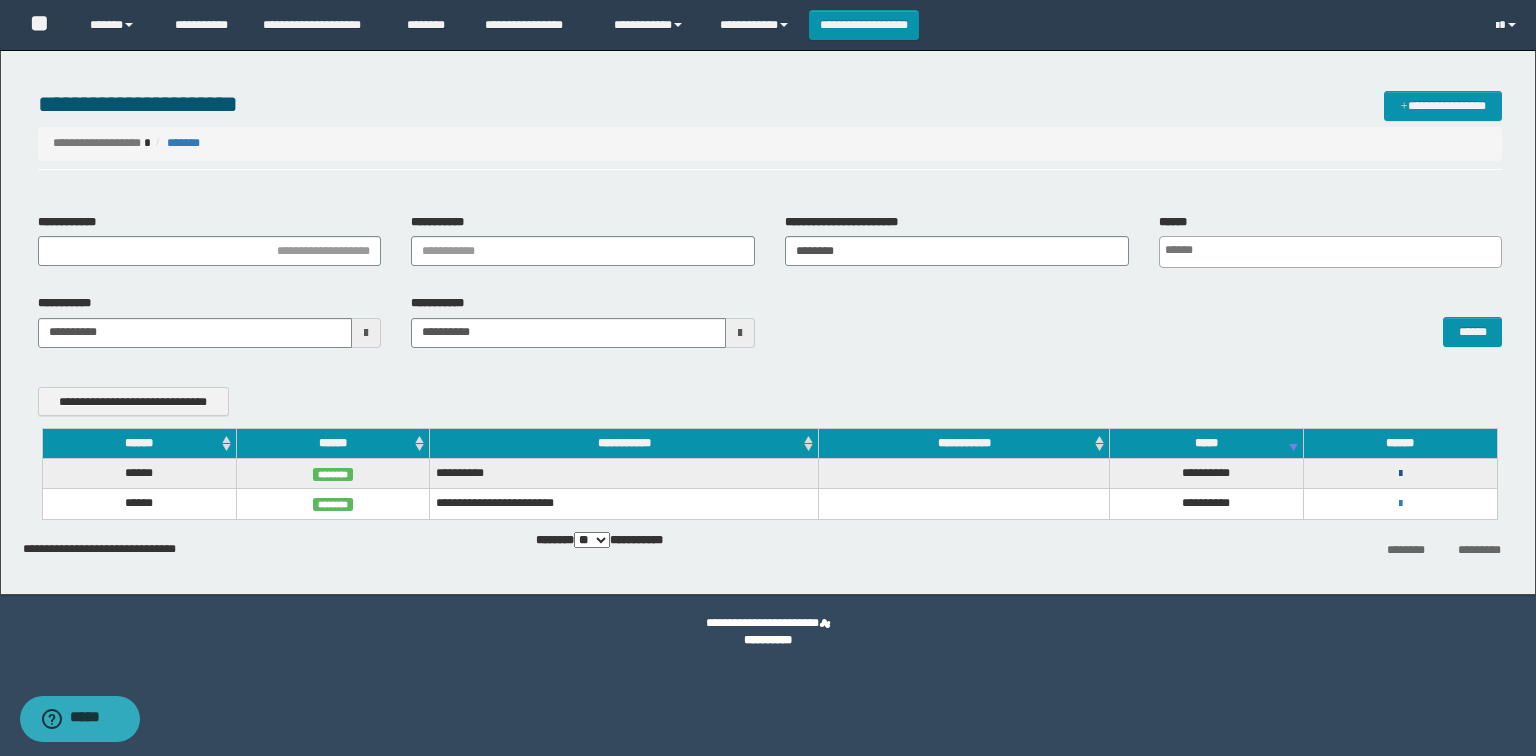 click at bounding box center [1400, 474] 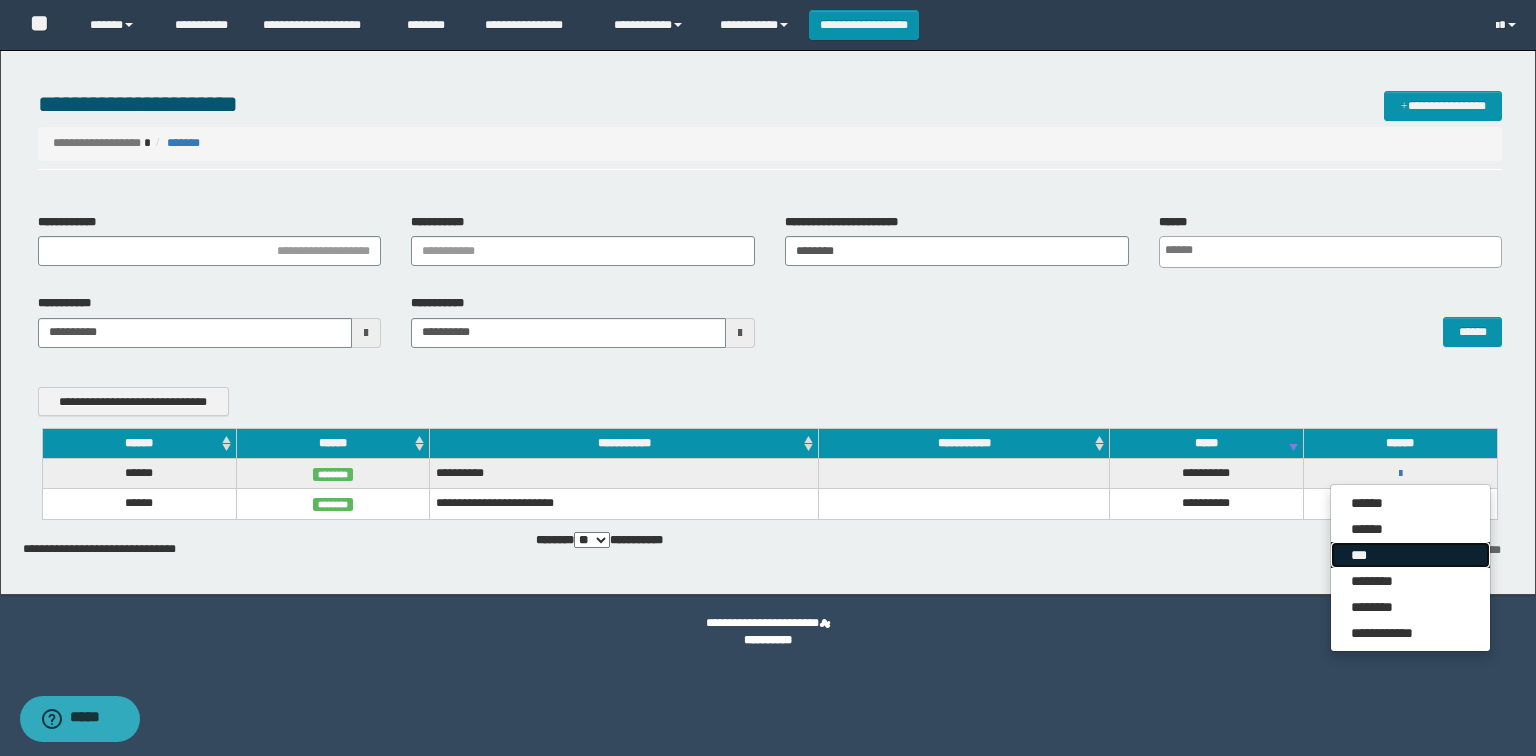 click on "***" at bounding box center (1410, 555) 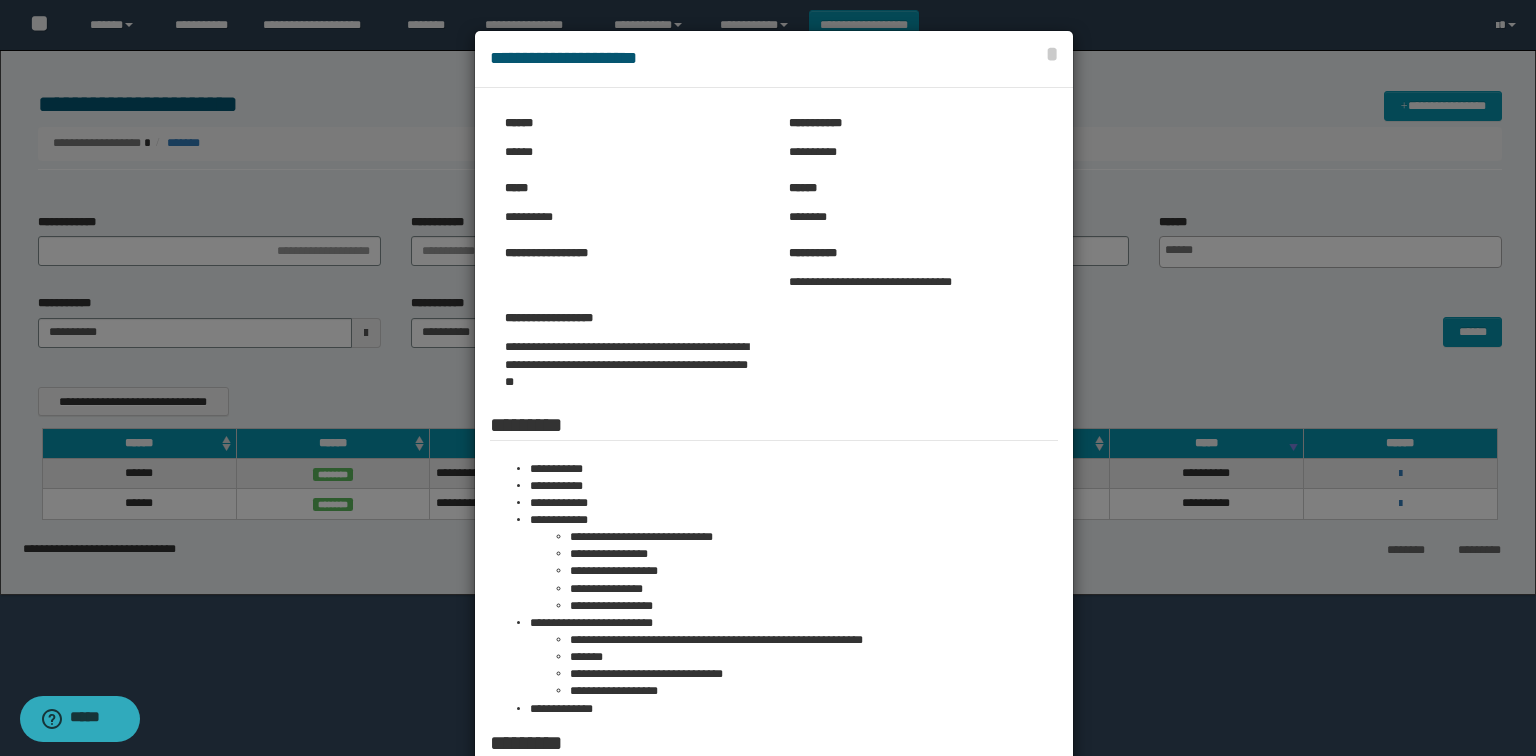 click on "**********" at bounding box center (774, 59) 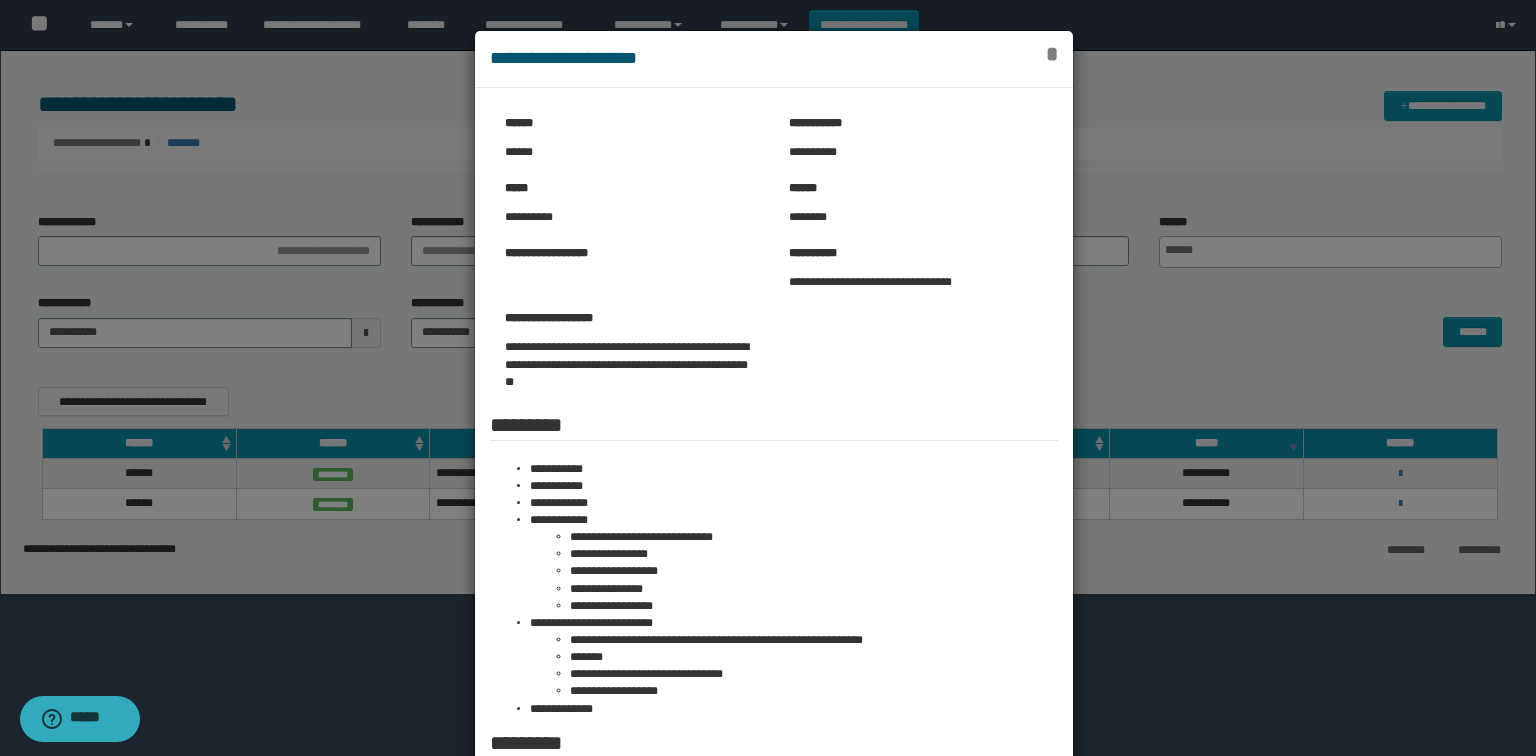 click on "*" at bounding box center [1052, 54] 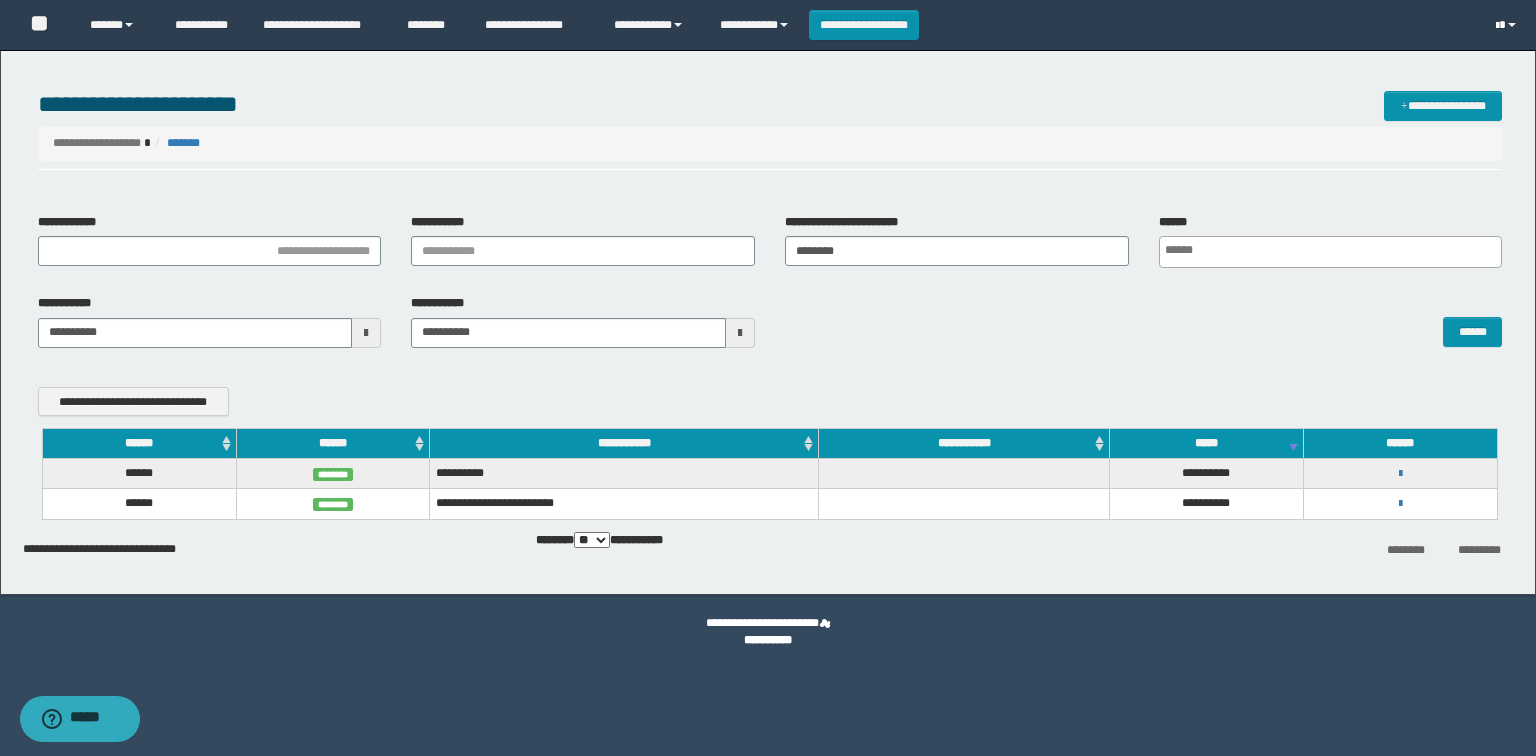 click at bounding box center [1508, 25] 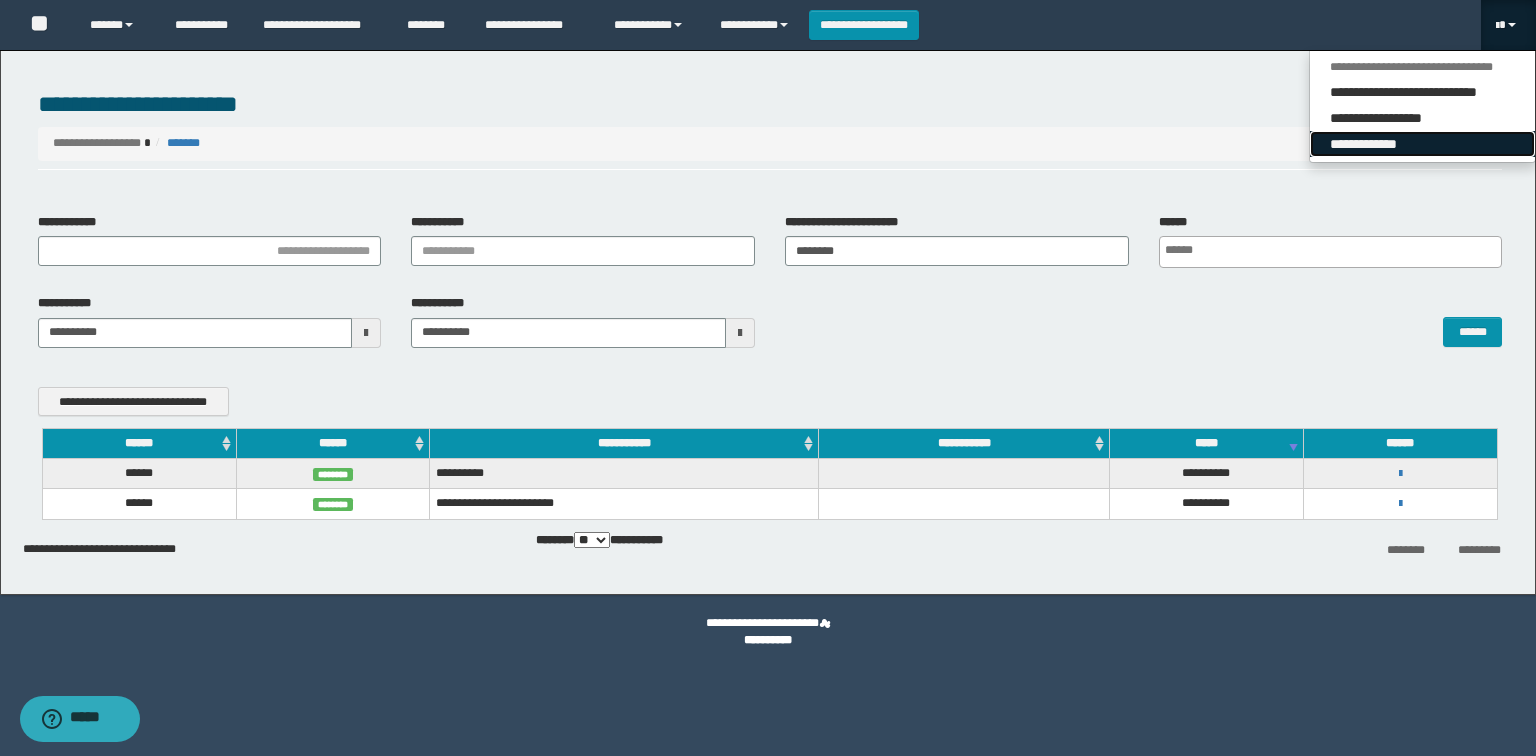 click on "**********" at bounding box center (1422, 144) 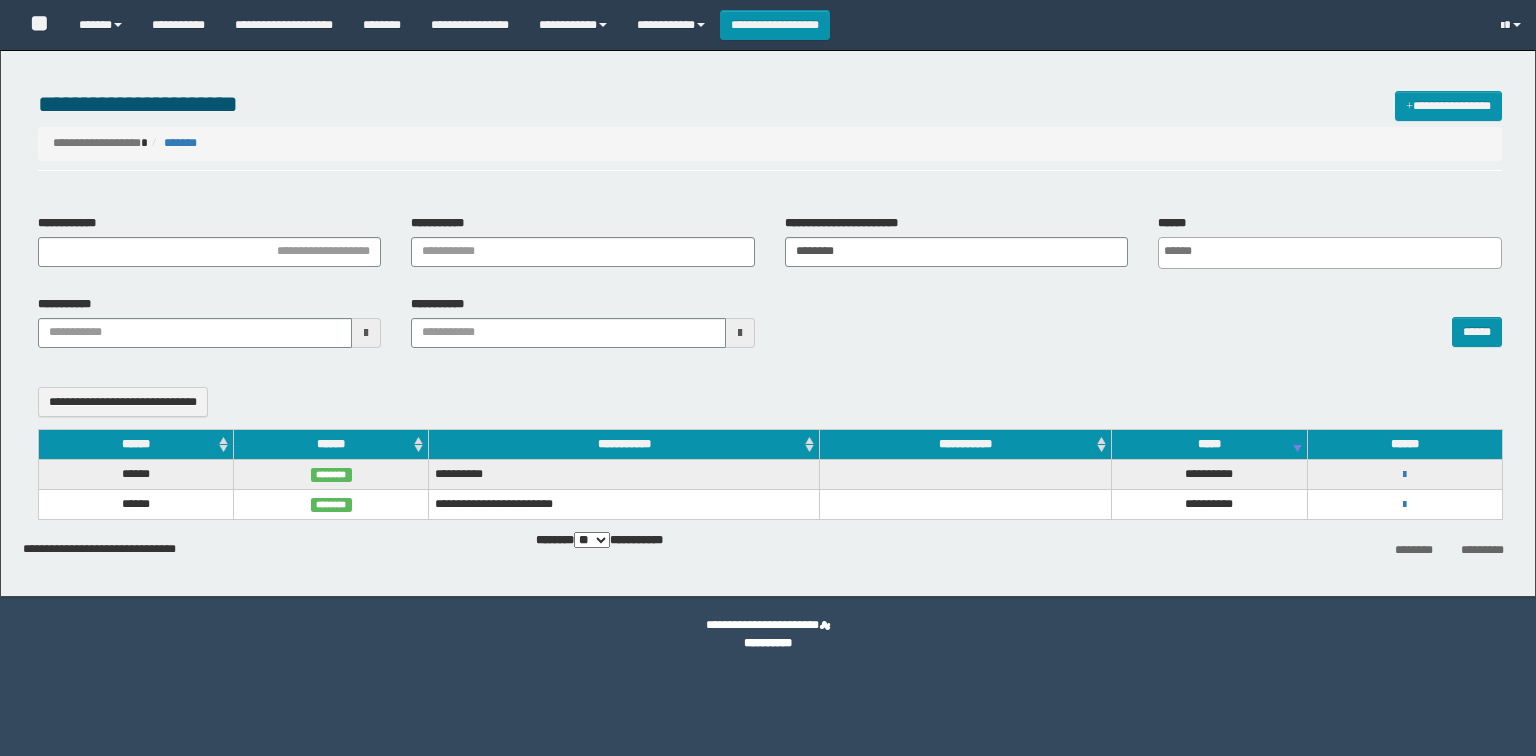 select 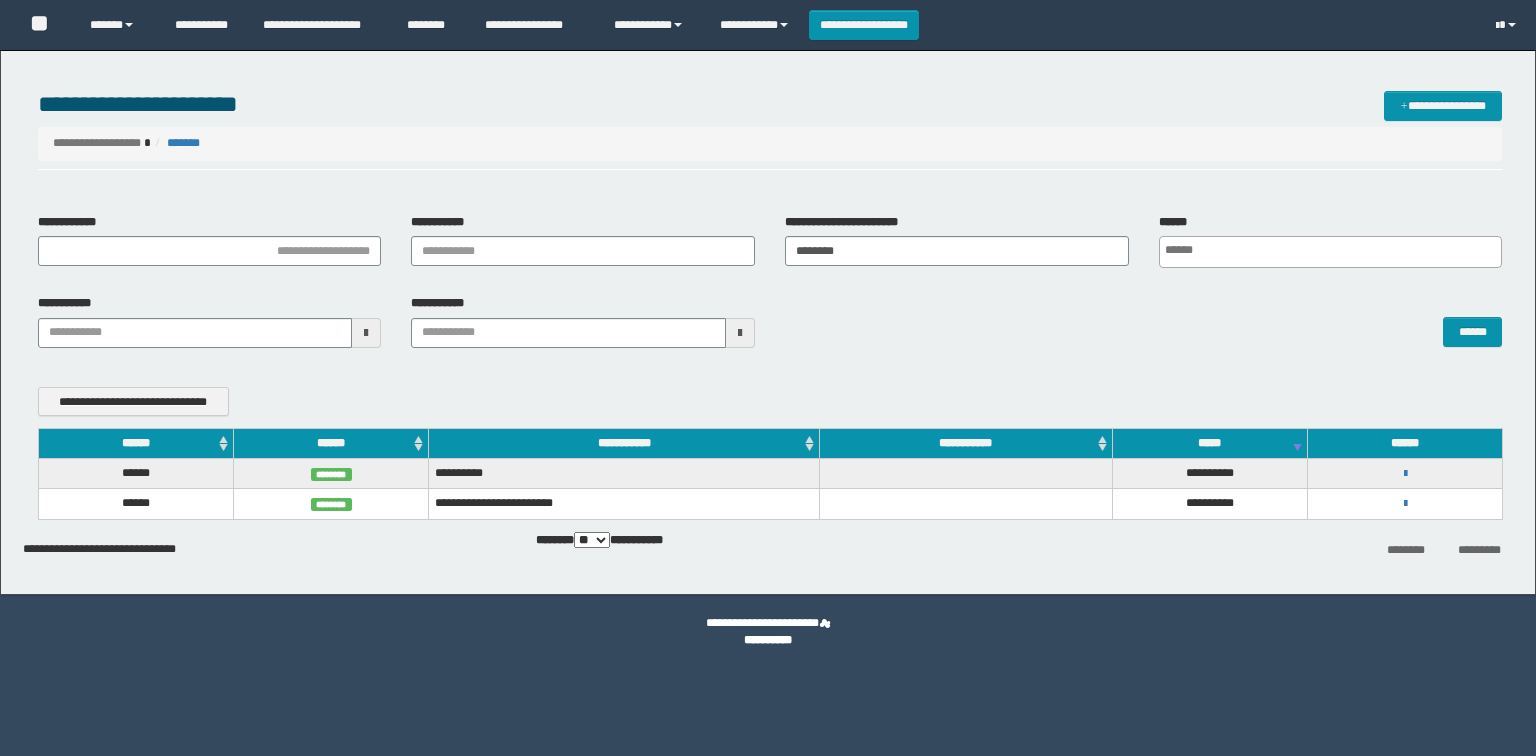 scroll, scrollTop: 0, scrollLeft: 0, axis: both 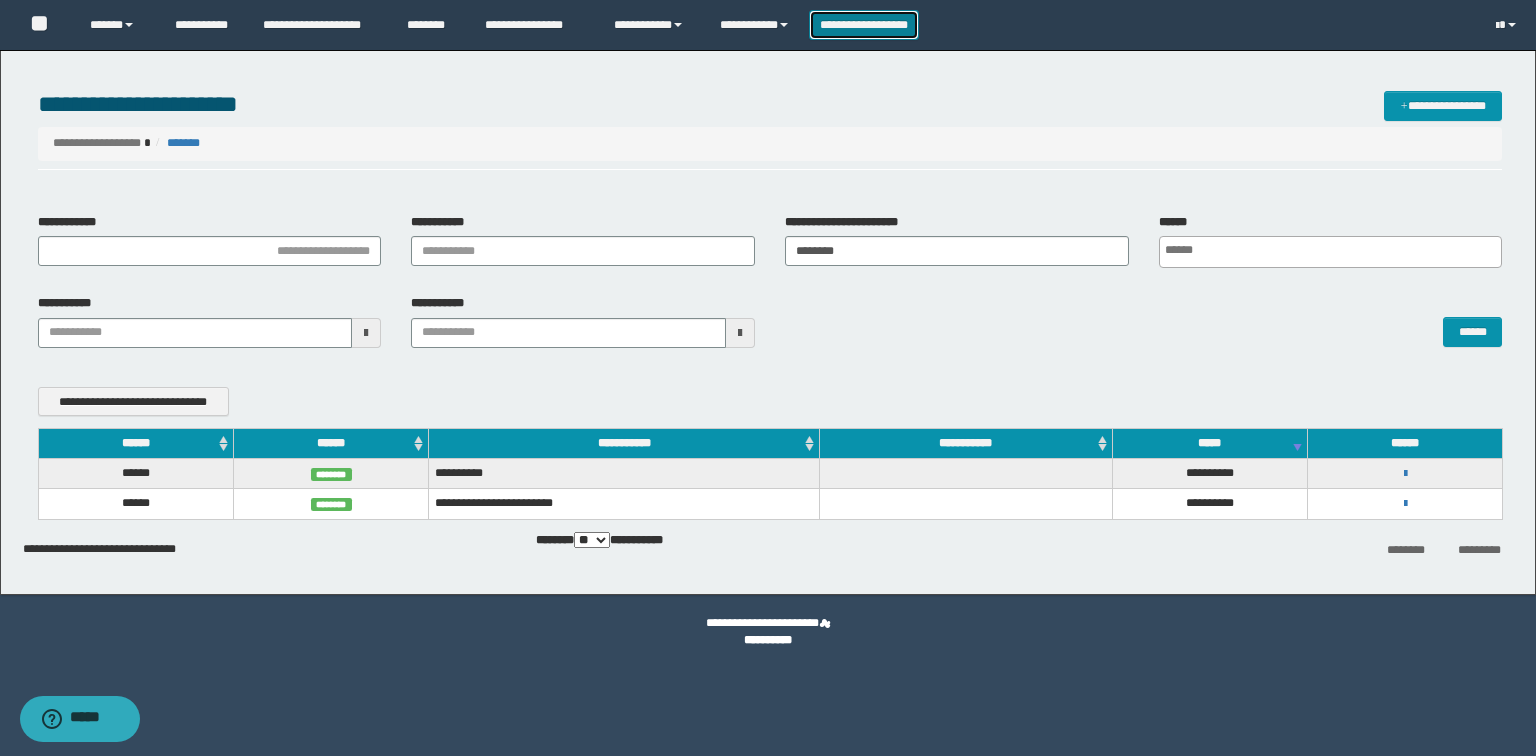 click on "**********" at bounding box center (864, 25) 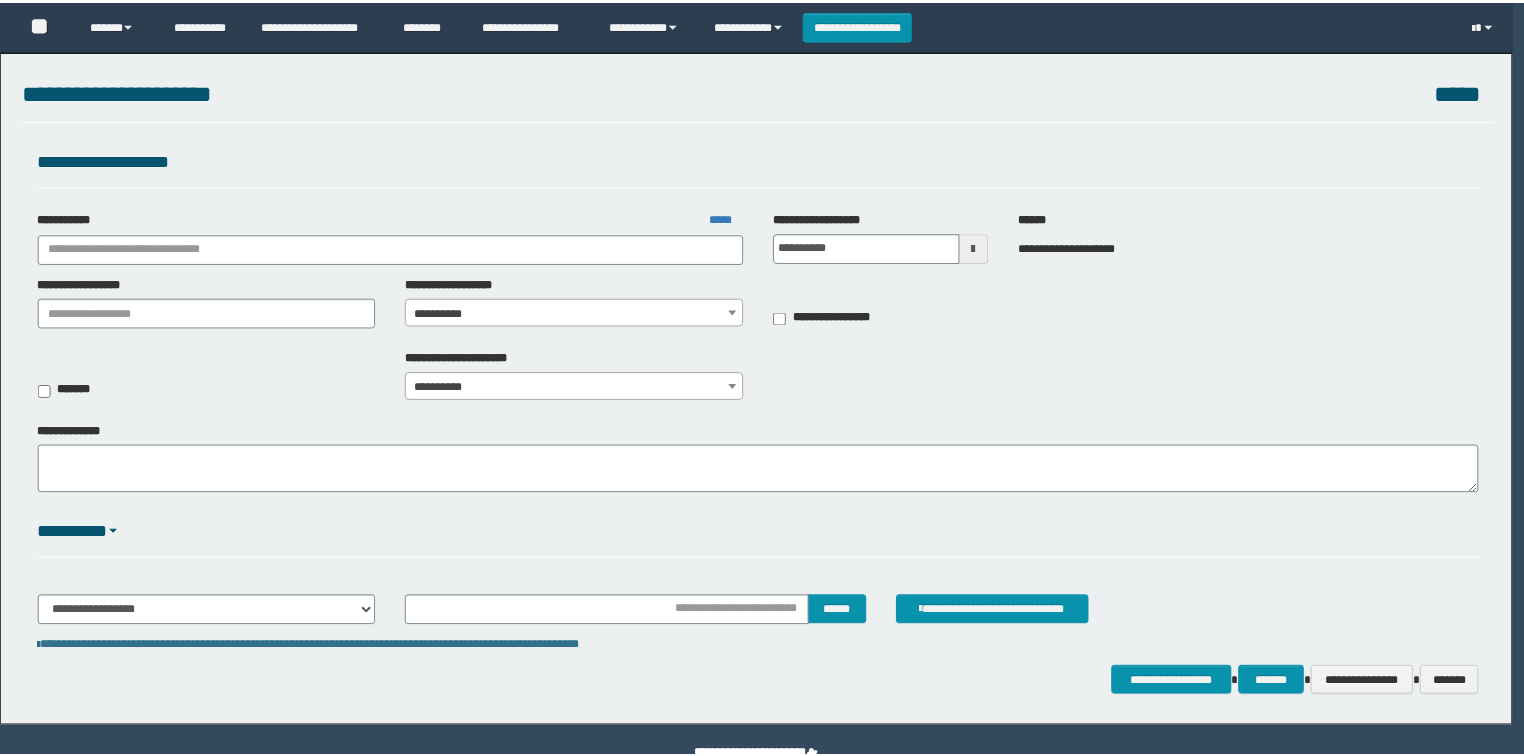 scroll, scrollTop: 0, scrollLeft: 0, axis: both 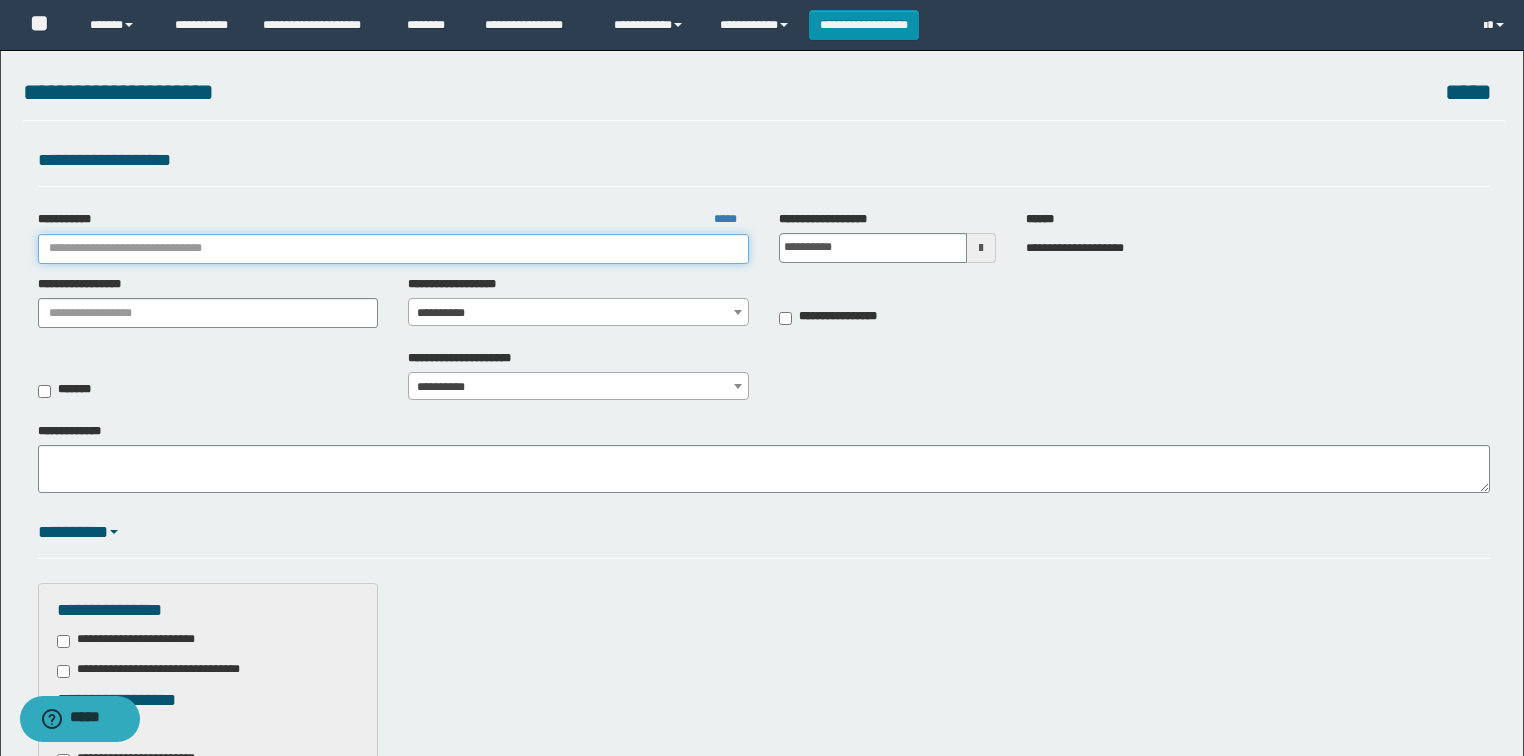 click on "**********" at bounding box center (393, 249) 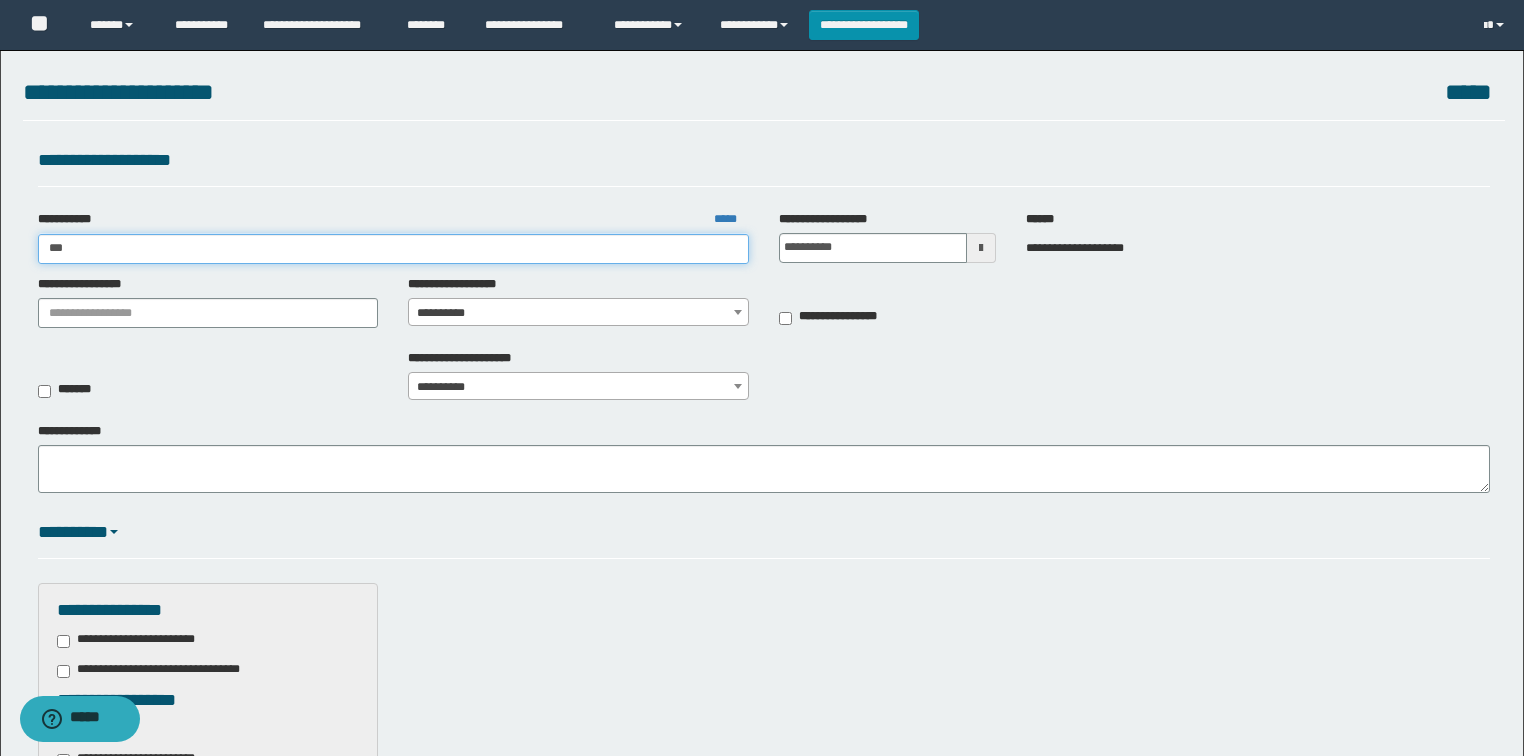 type on "****" 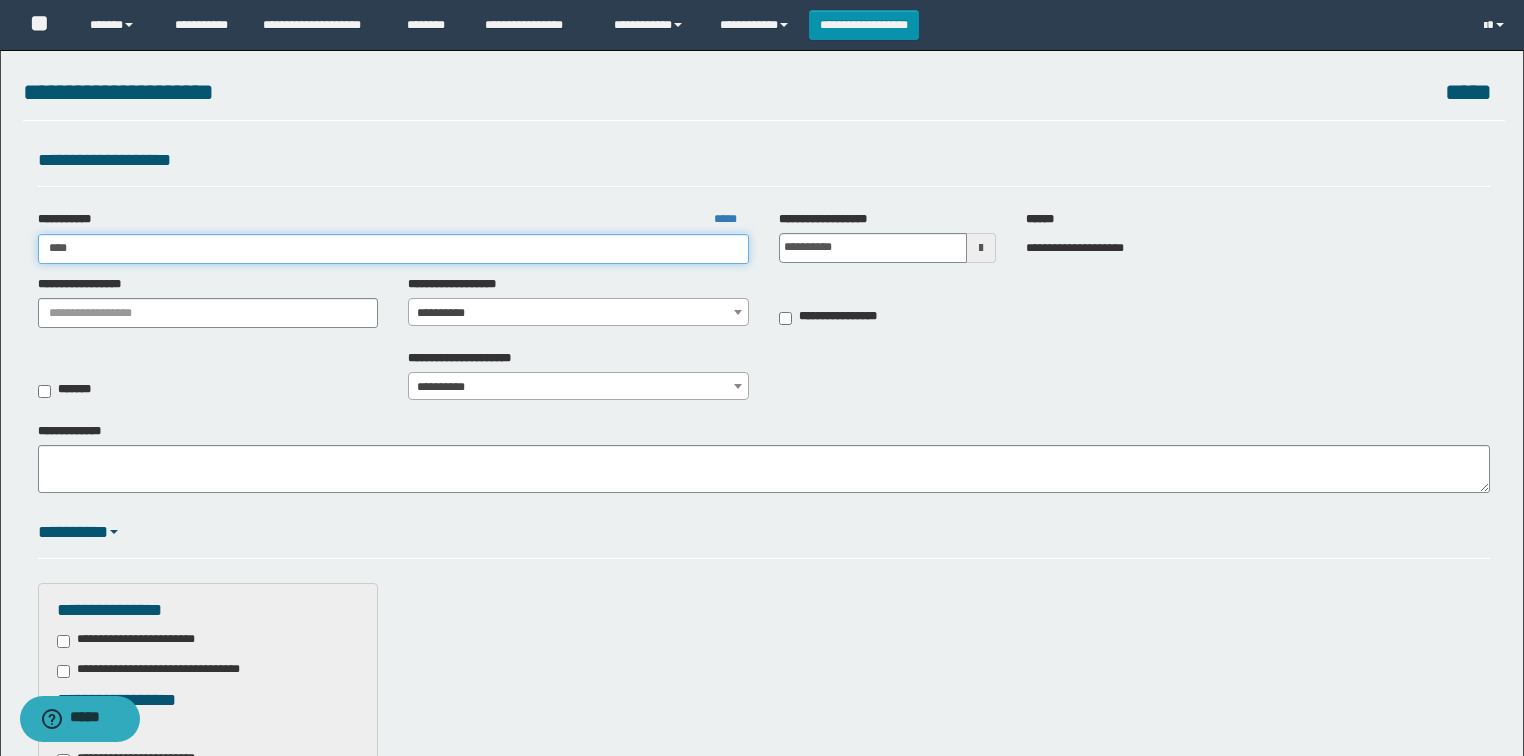 type on "****" 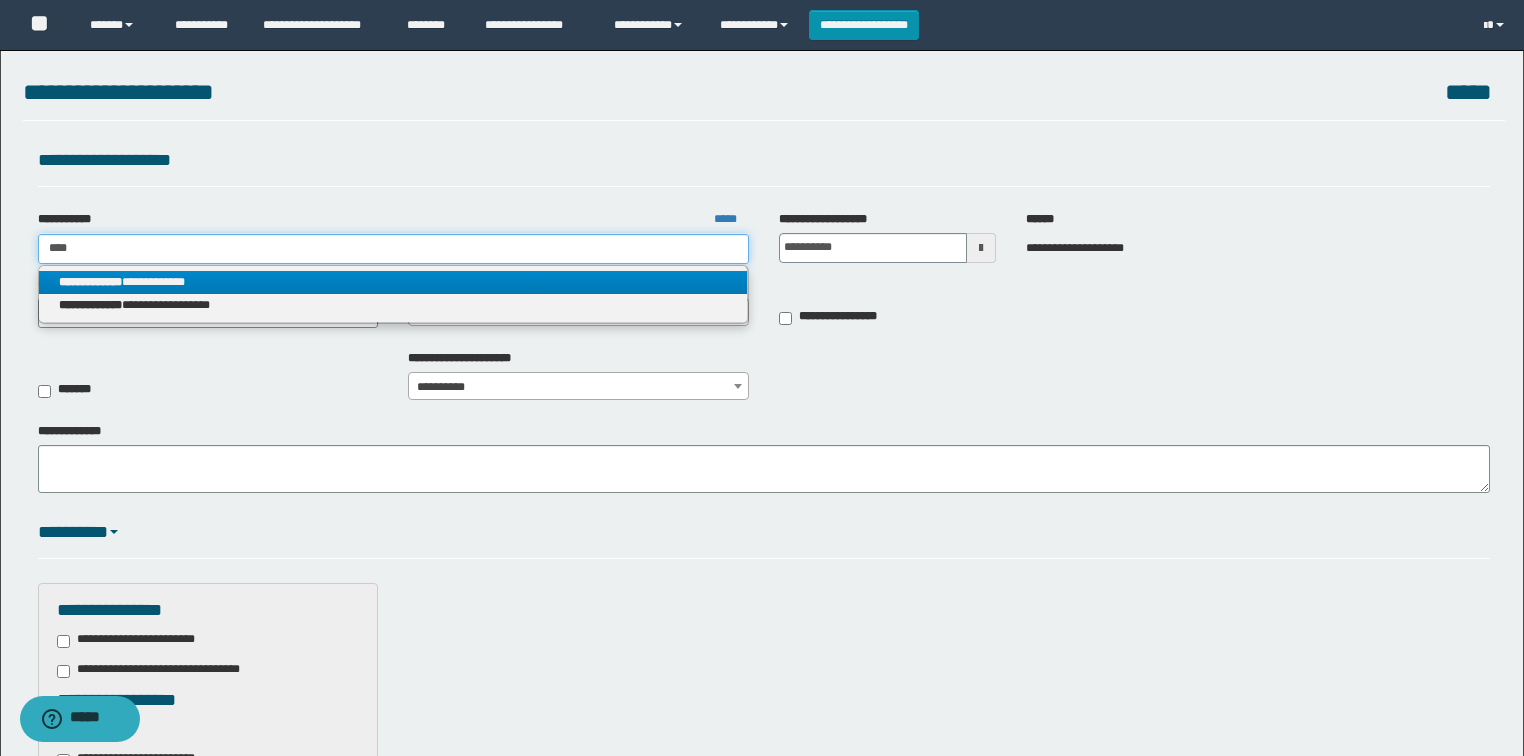 type on "****" 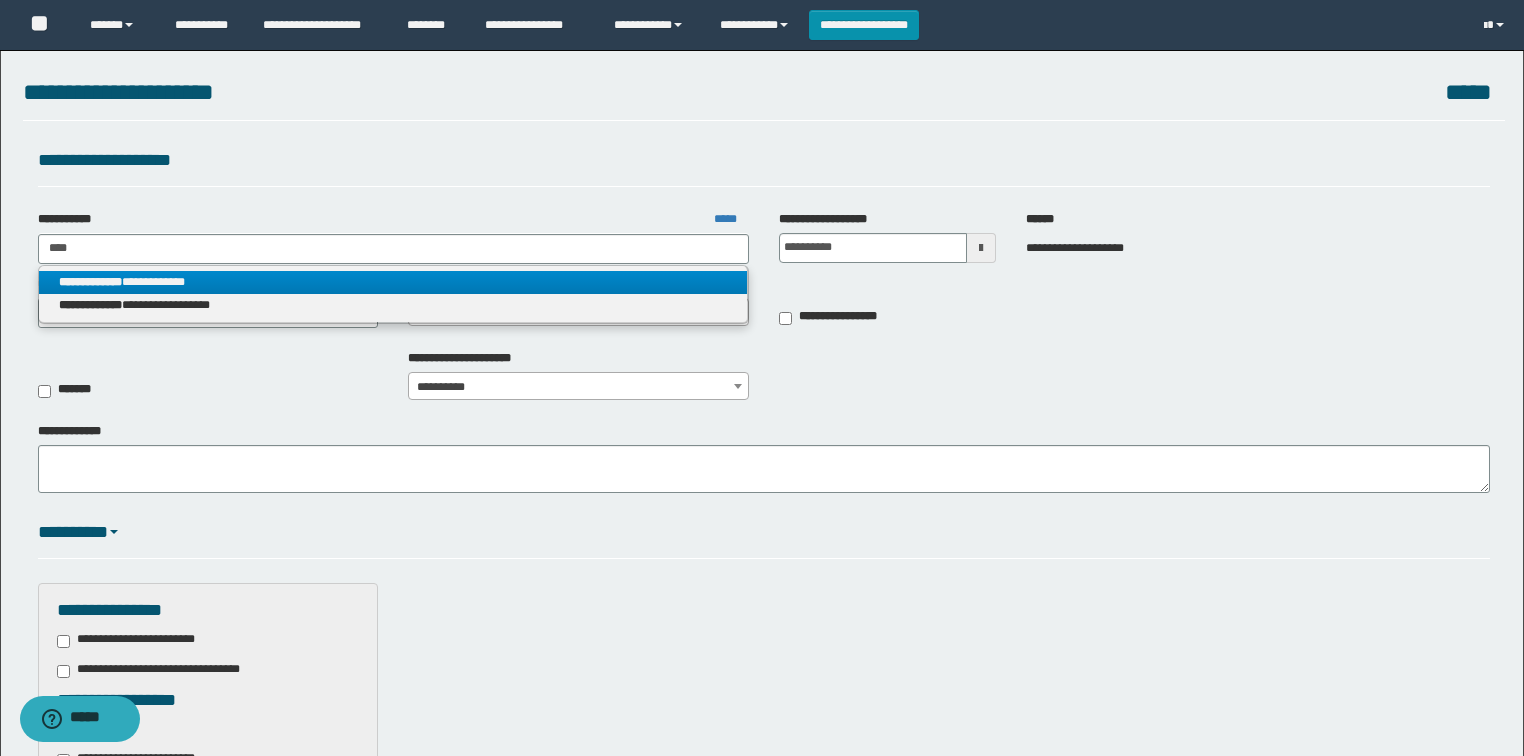 click on "**********" at bounding box center (393, 282) 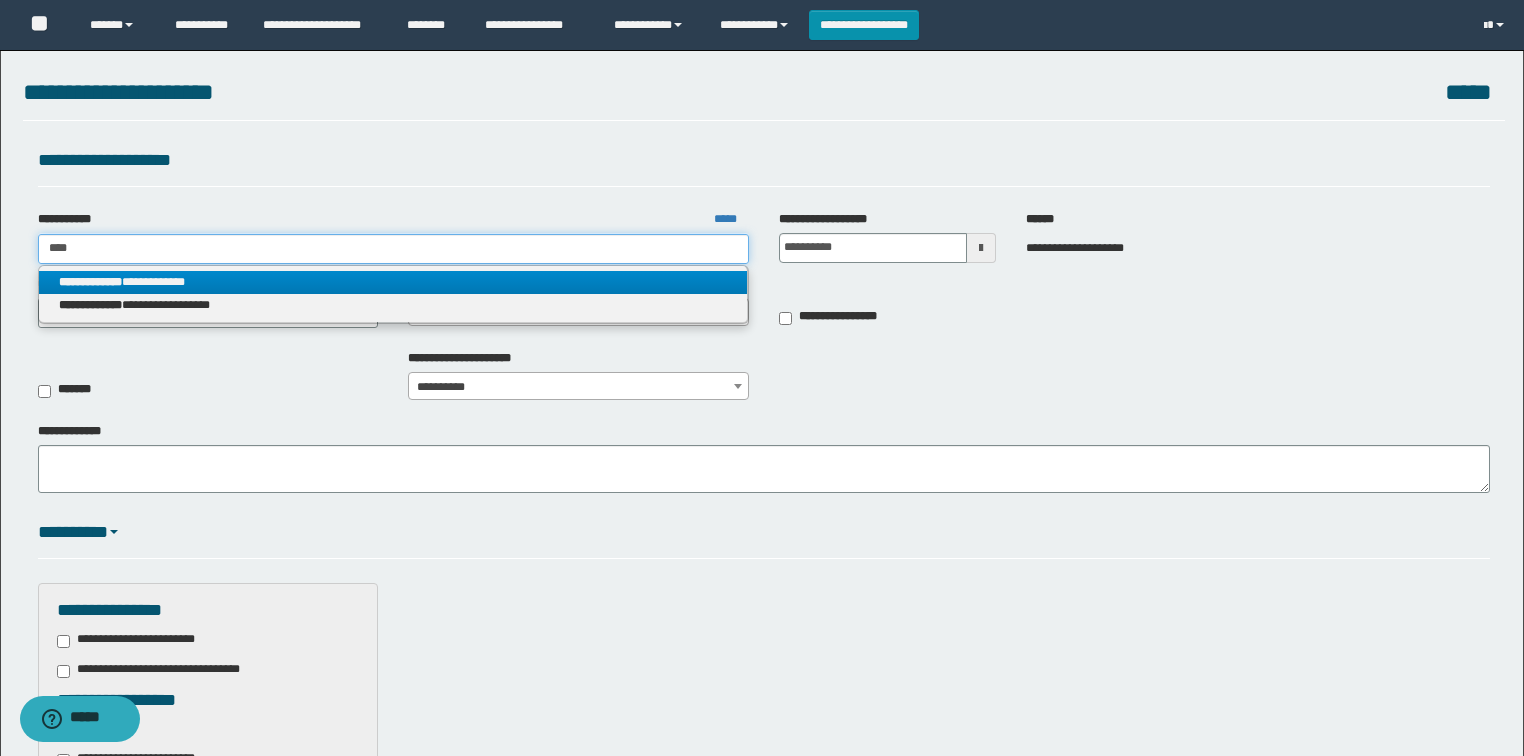 type 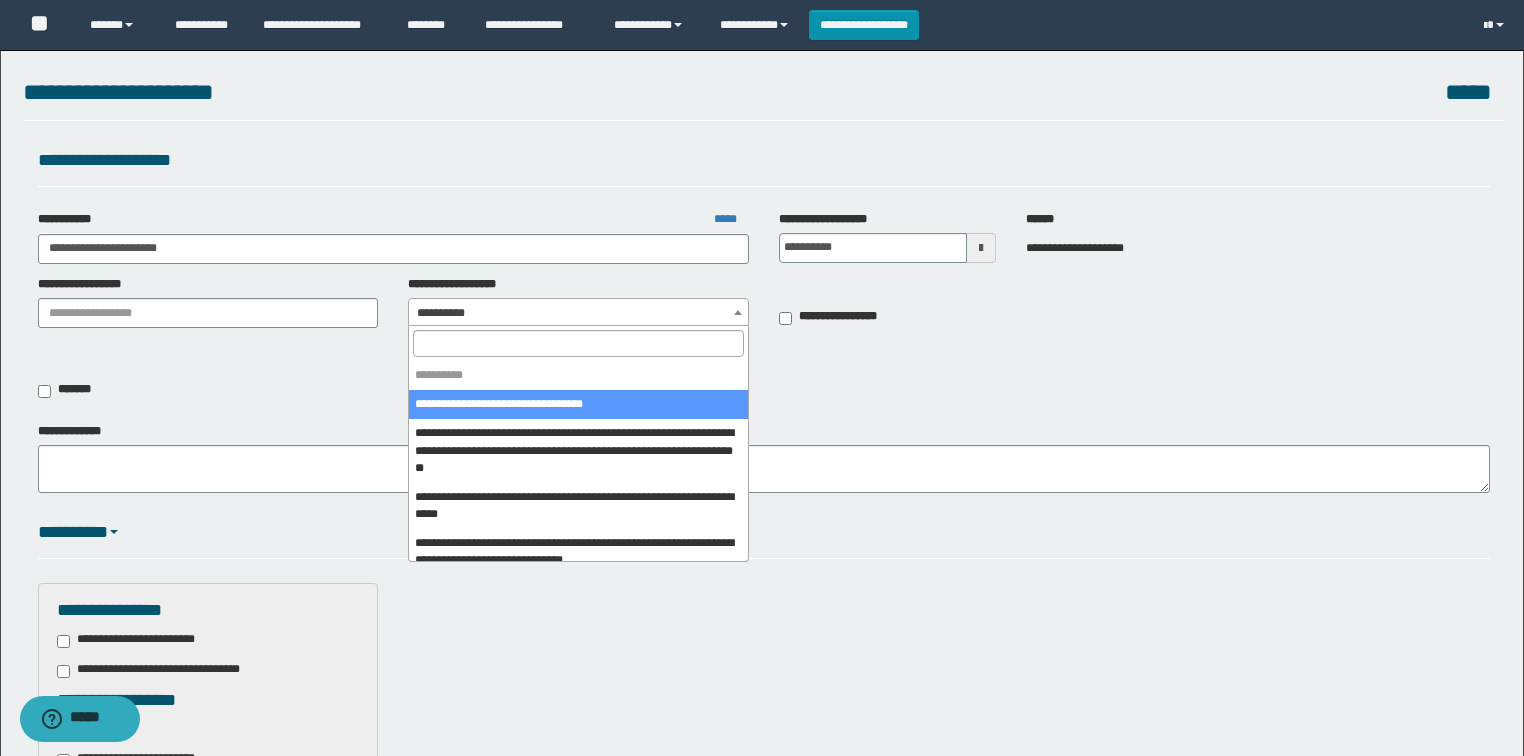 click on "**********" at bounding box center [578, 313] 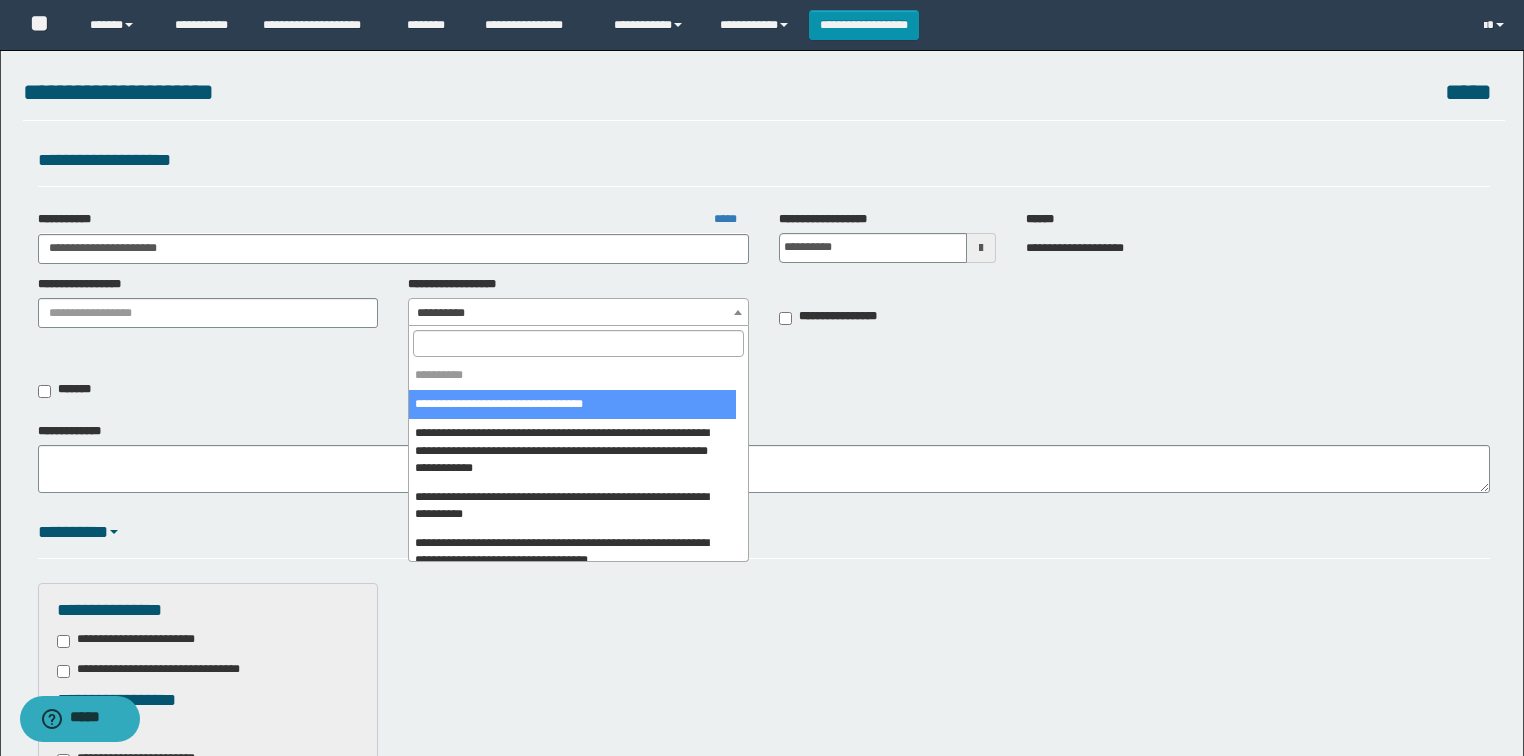 click at bounding box center (578, 343) 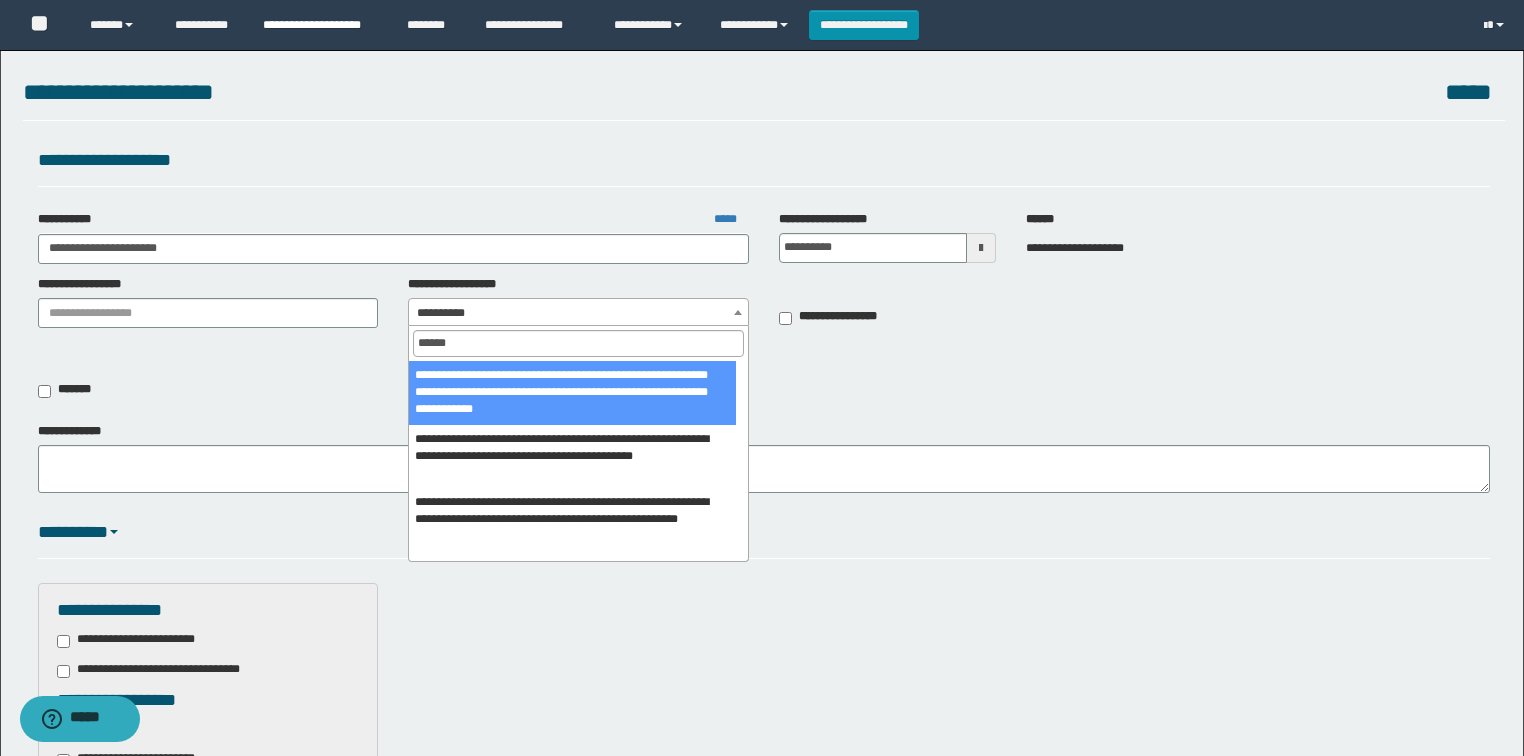 type on "******" 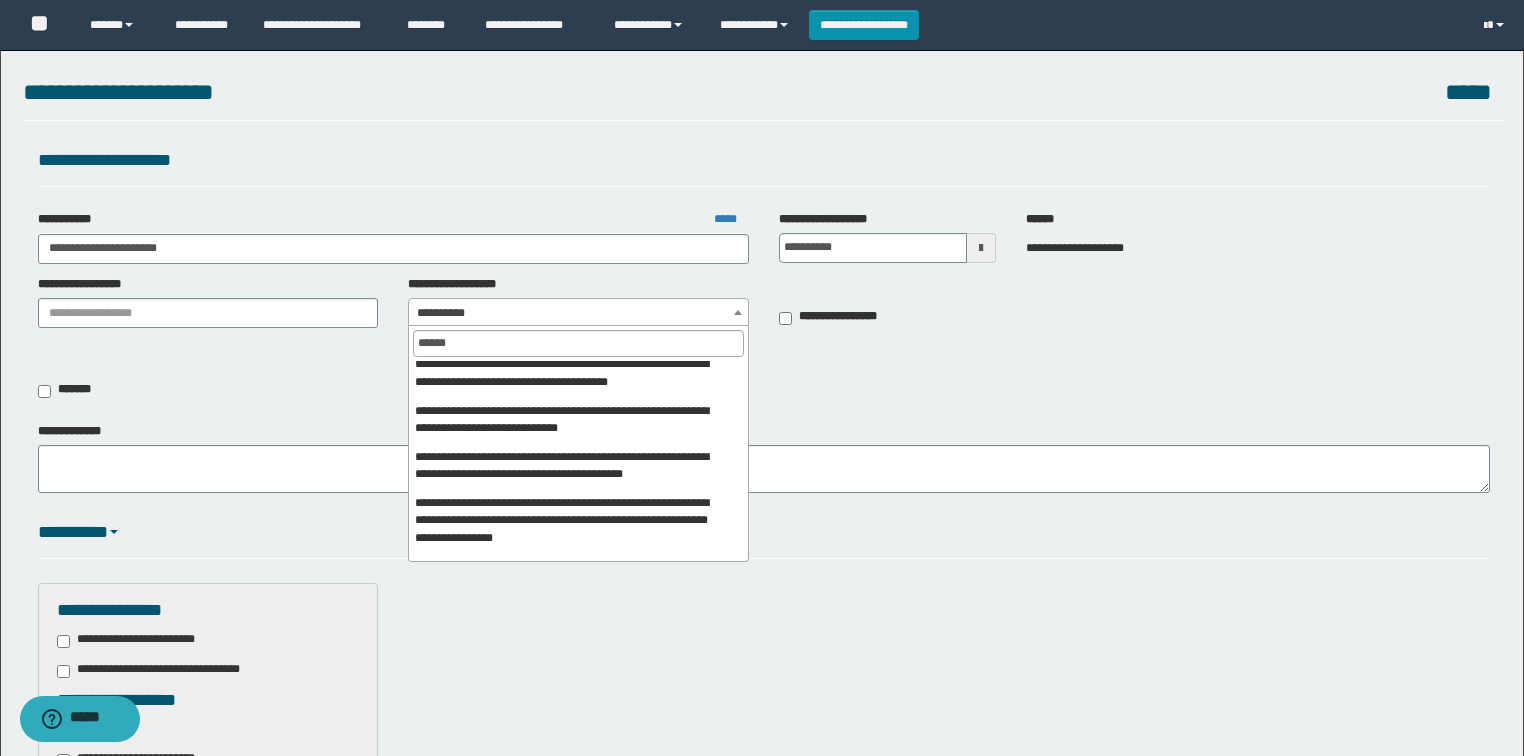 scroll, scrollTop: 400, scrollLeft: 0, axis: vertical 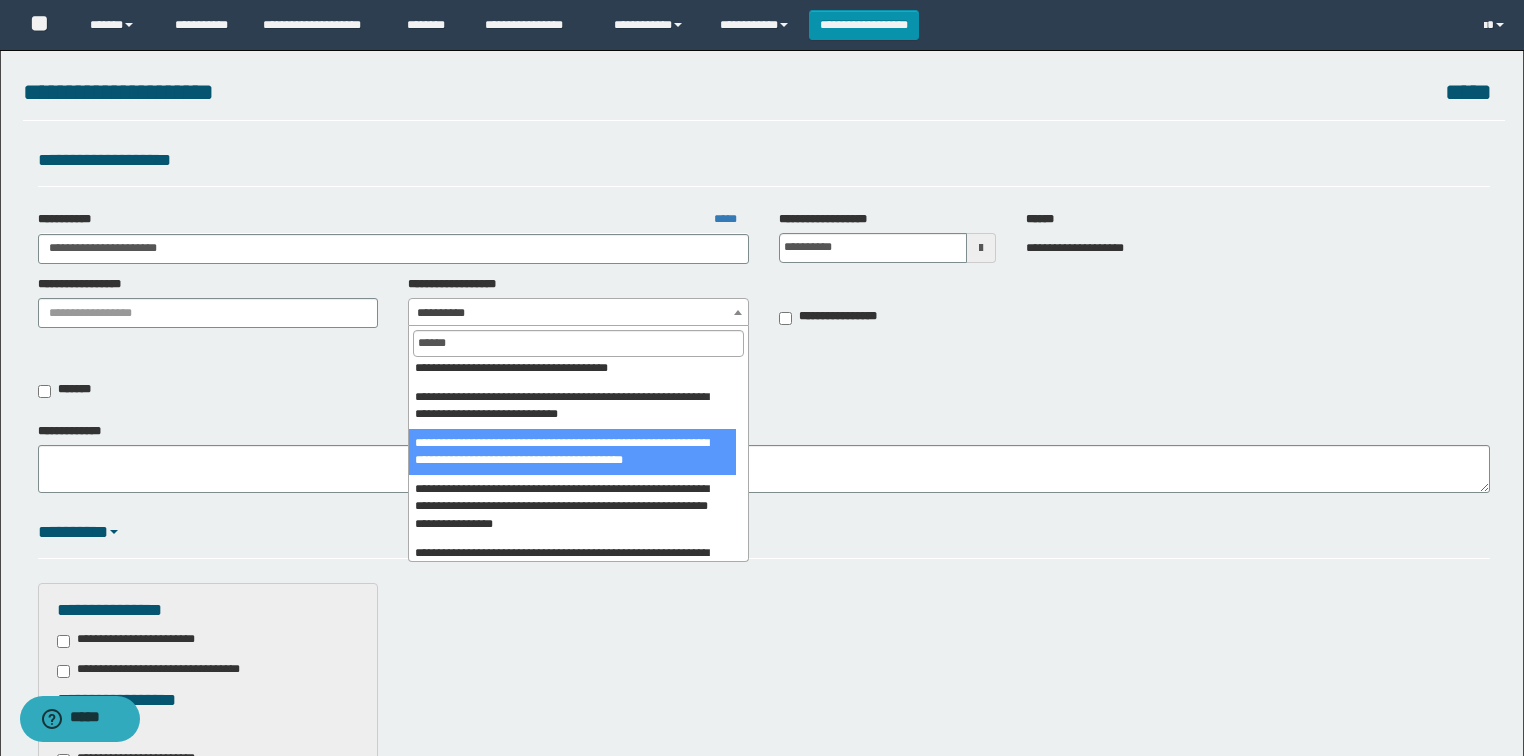select on "****" 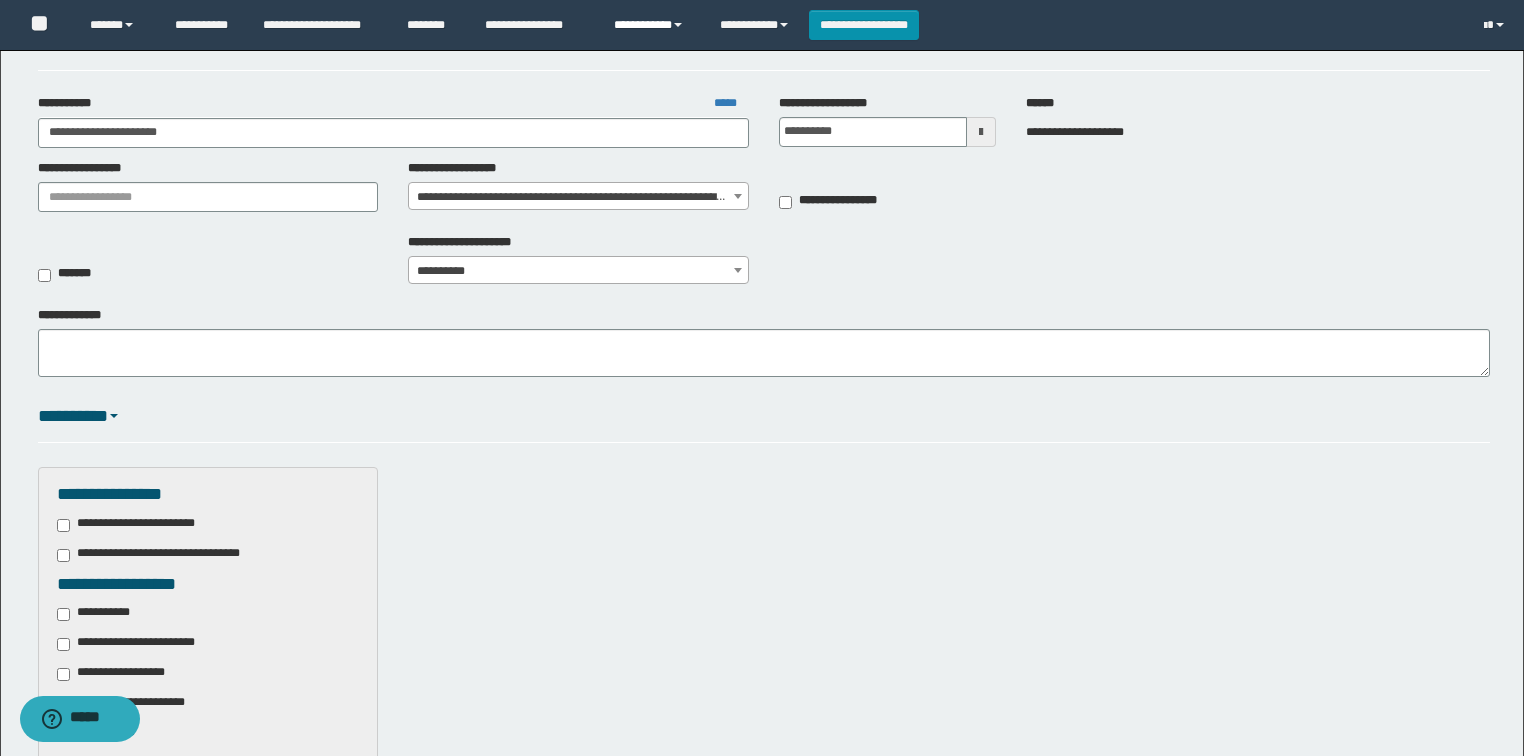 scroll, scrollTop: 240, scrollLeft: 0, axis: vertical 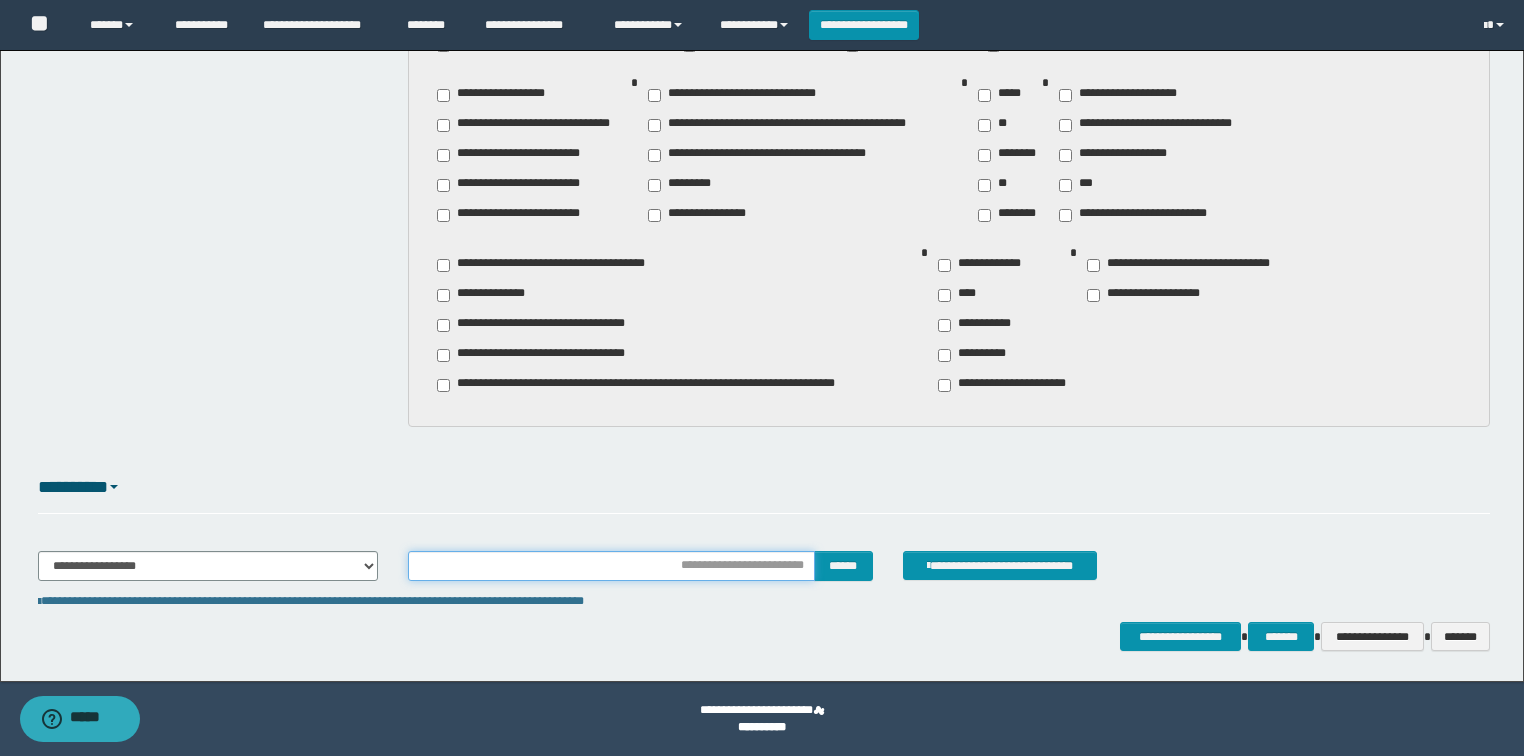 click at bounding box center (611, 566) 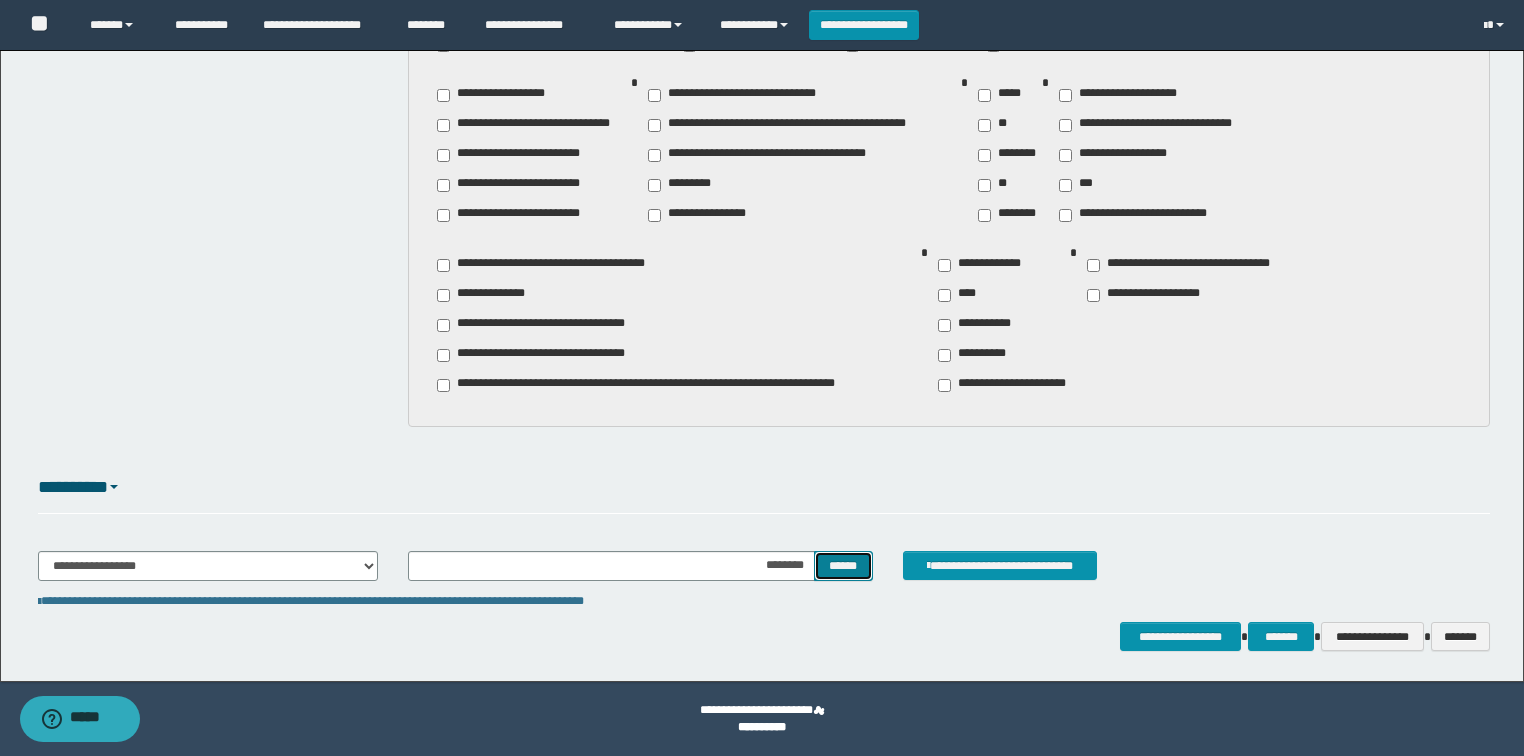 click on "******" at bounding box center [843, 566] 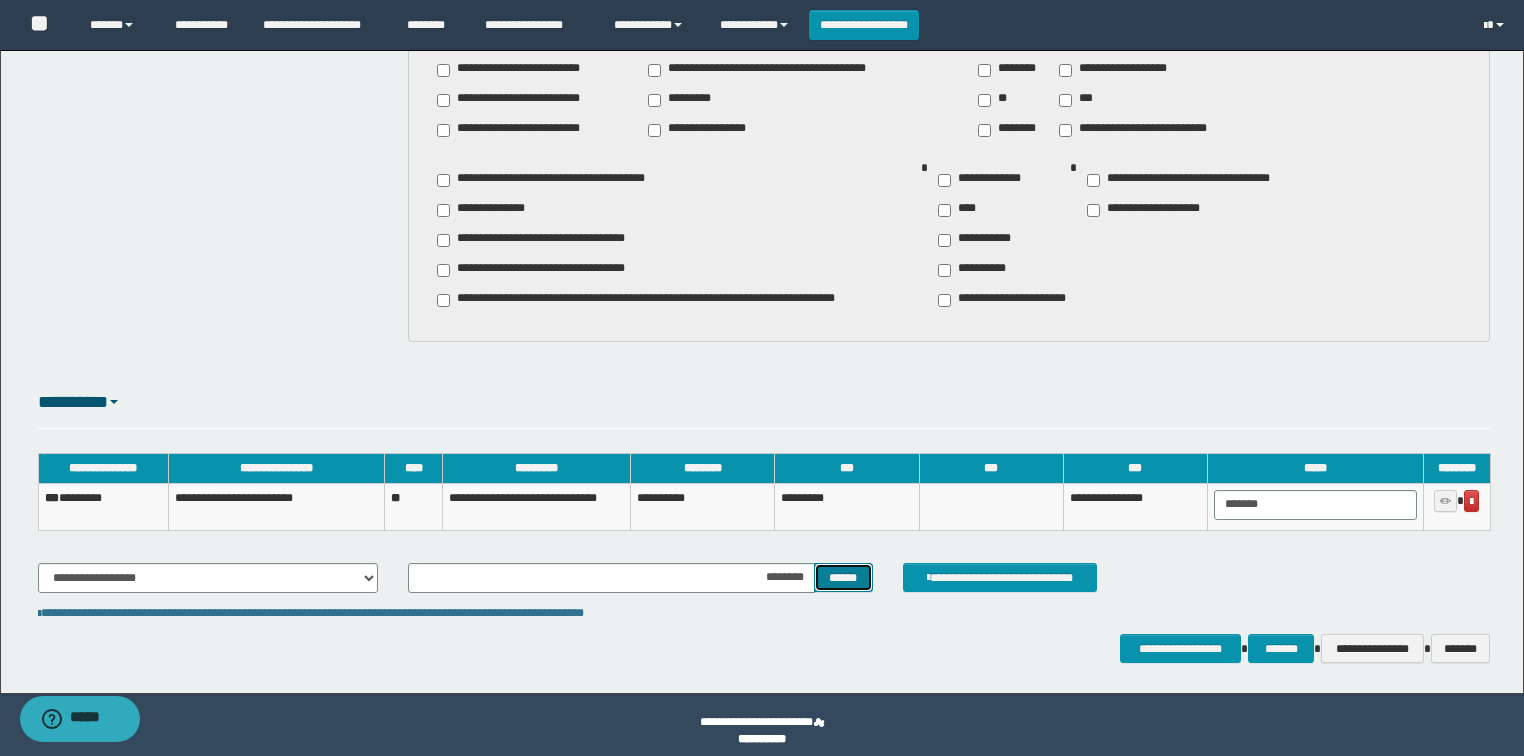 scroll, scrollTop: 1503, scrollLeft: 0, axis: vertical 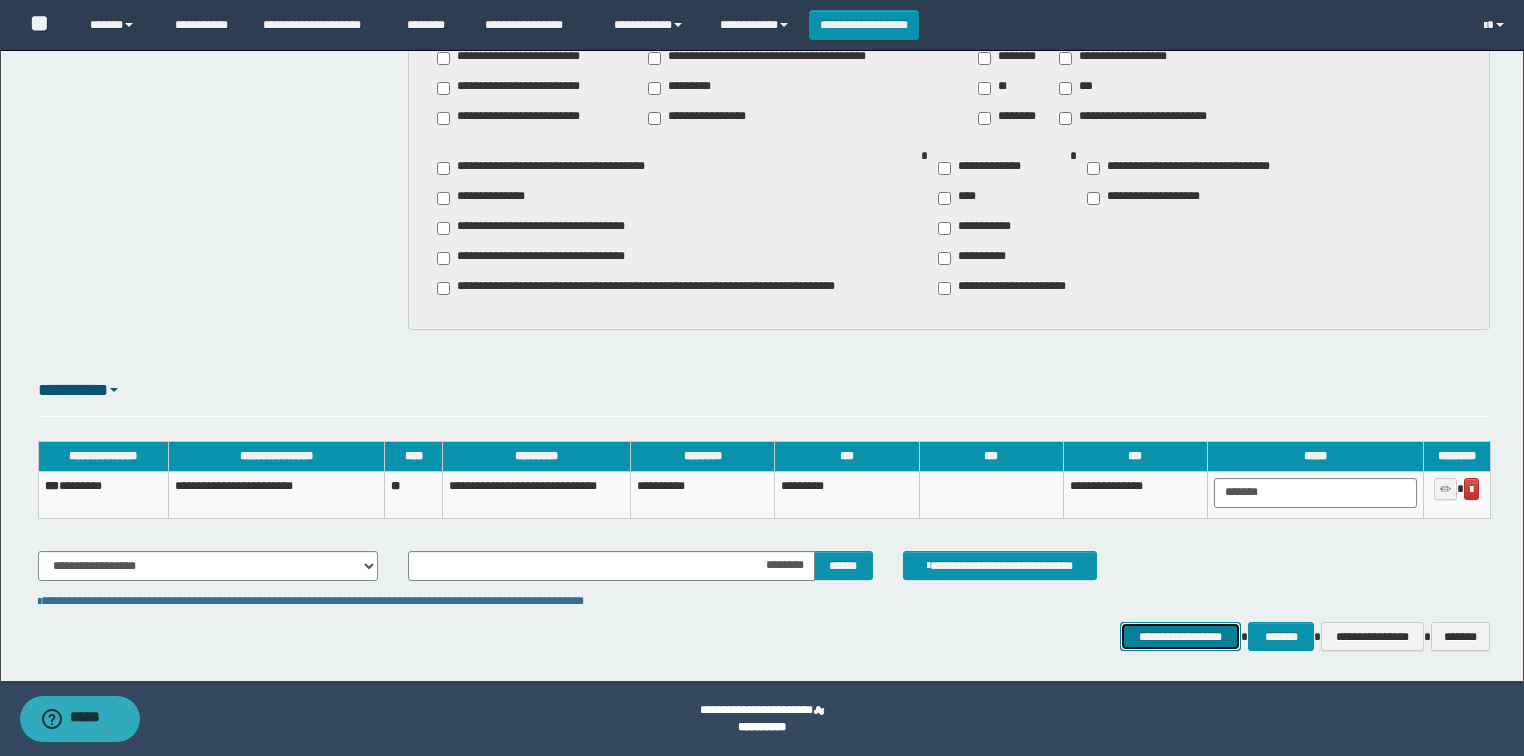 click on "**********" at bounding box center (1181, 637) 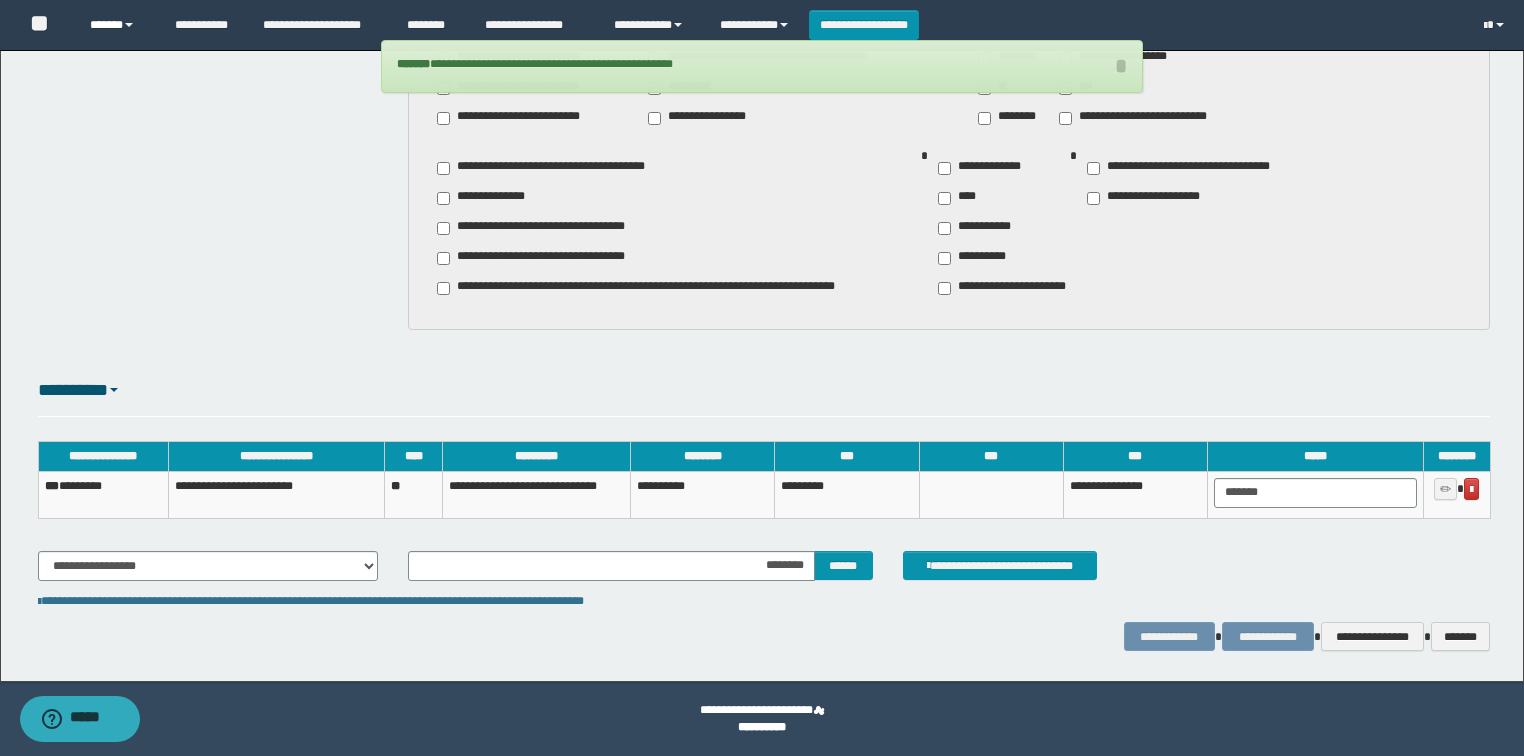 click on "******" at bounding box center (117, 25) 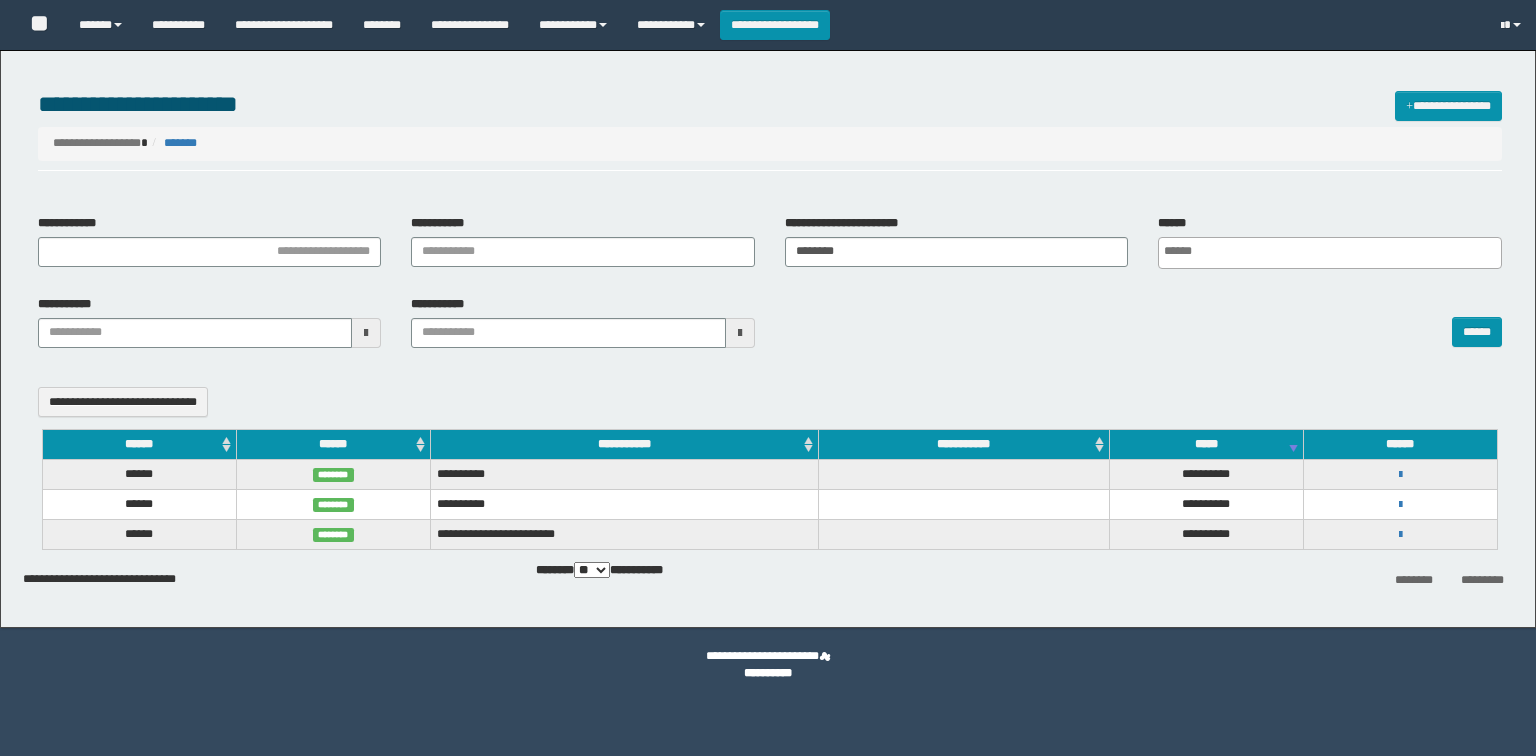 select 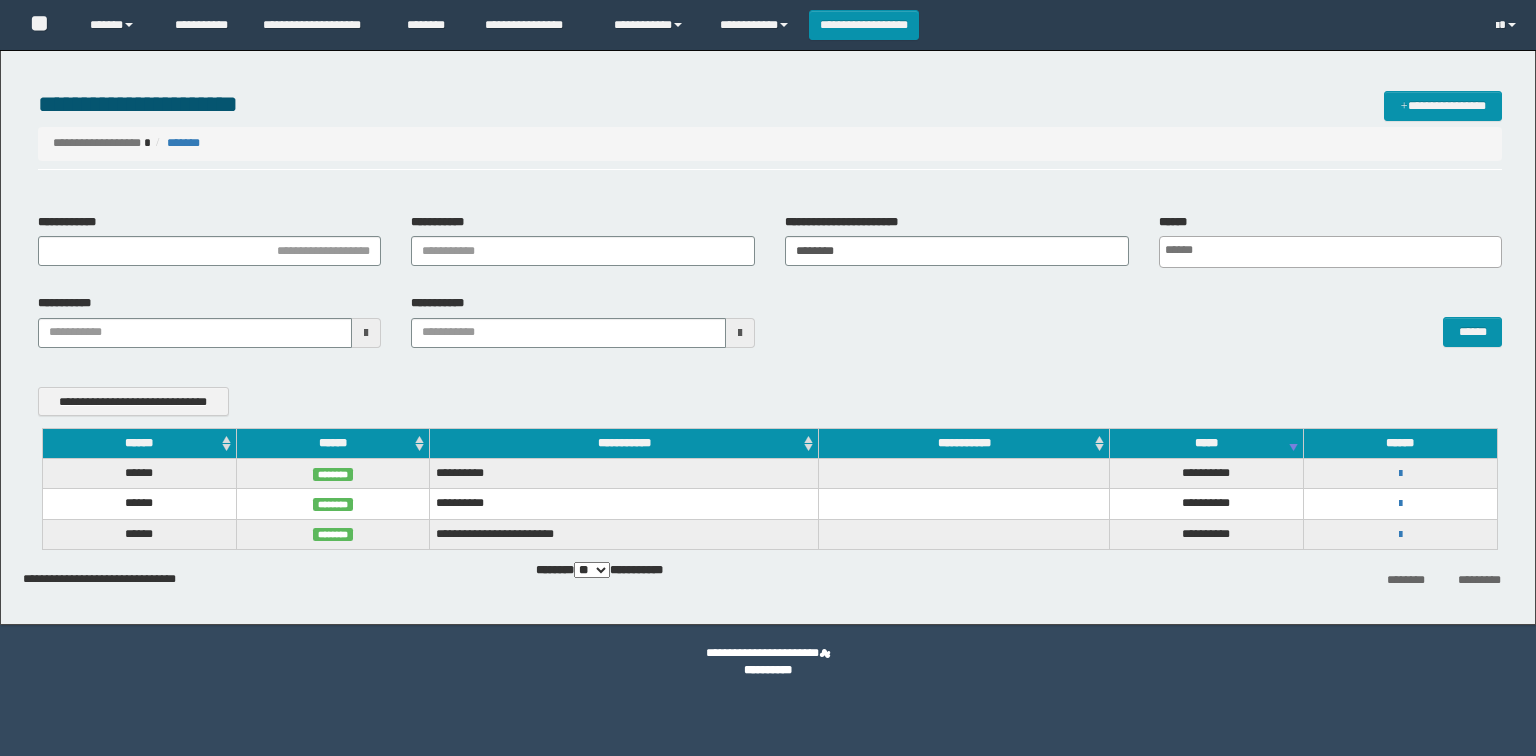 scroll, scrollTop: 0, scrollLeft: 0, axis: both 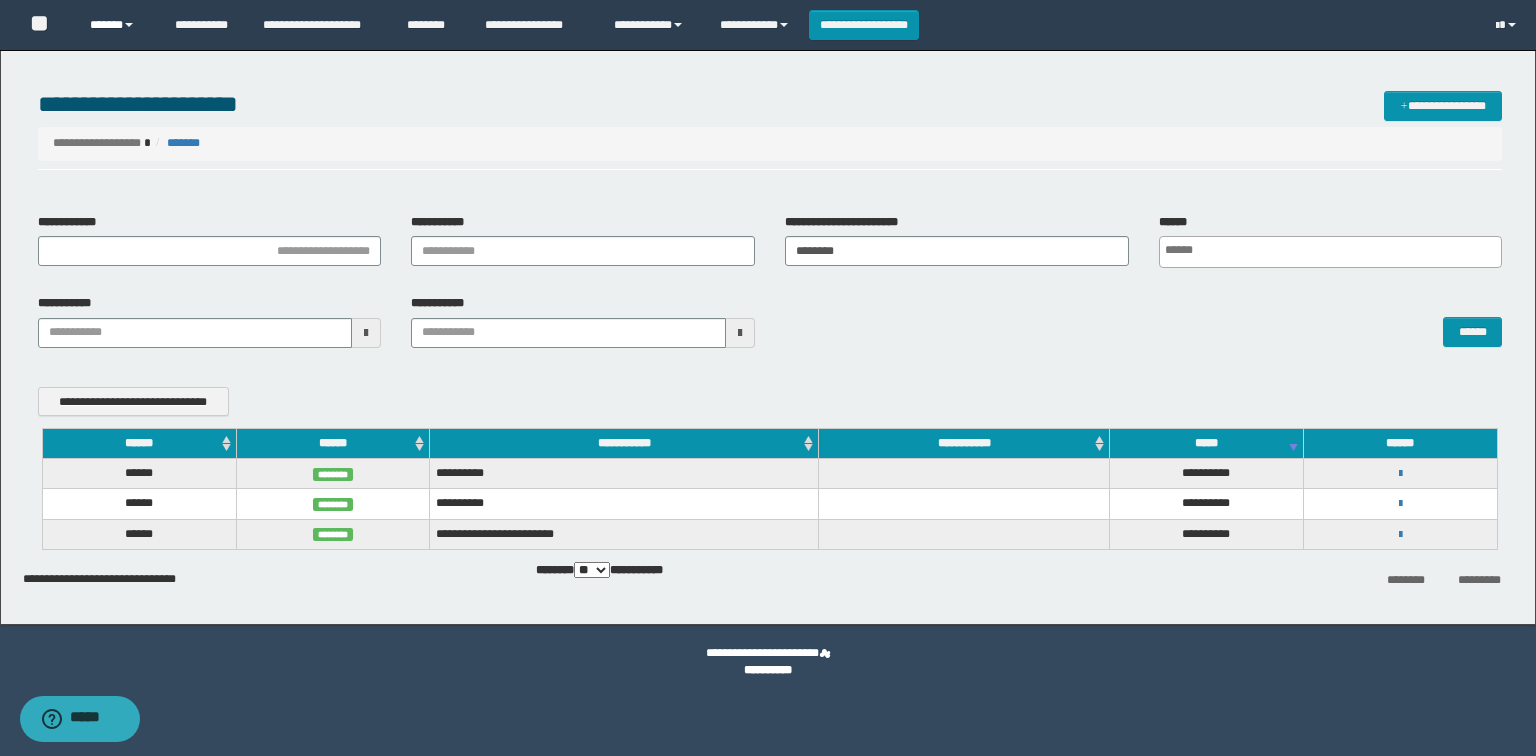 click on "******" at bounding box center (117, 25) 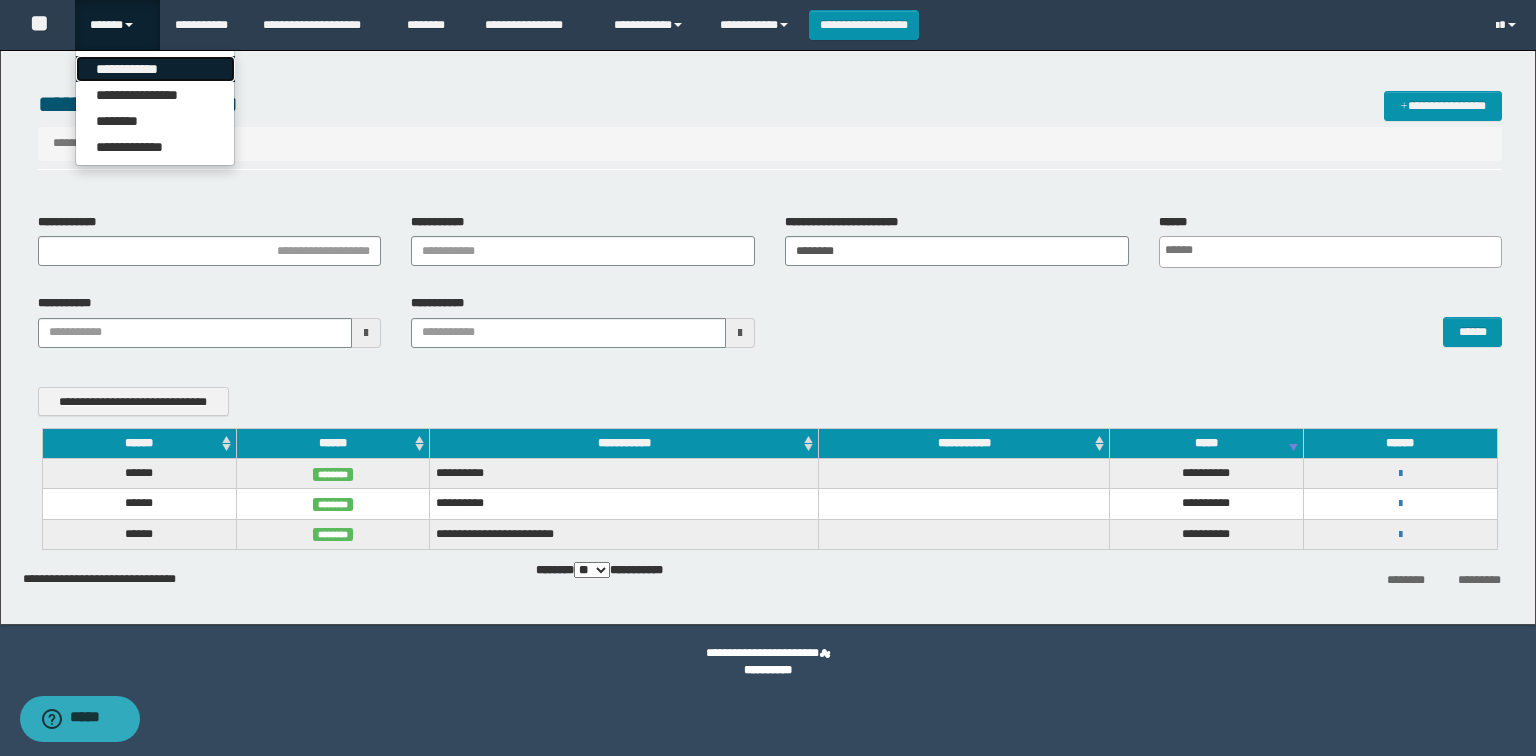 click on "**********" at bounding box center (155, 69) 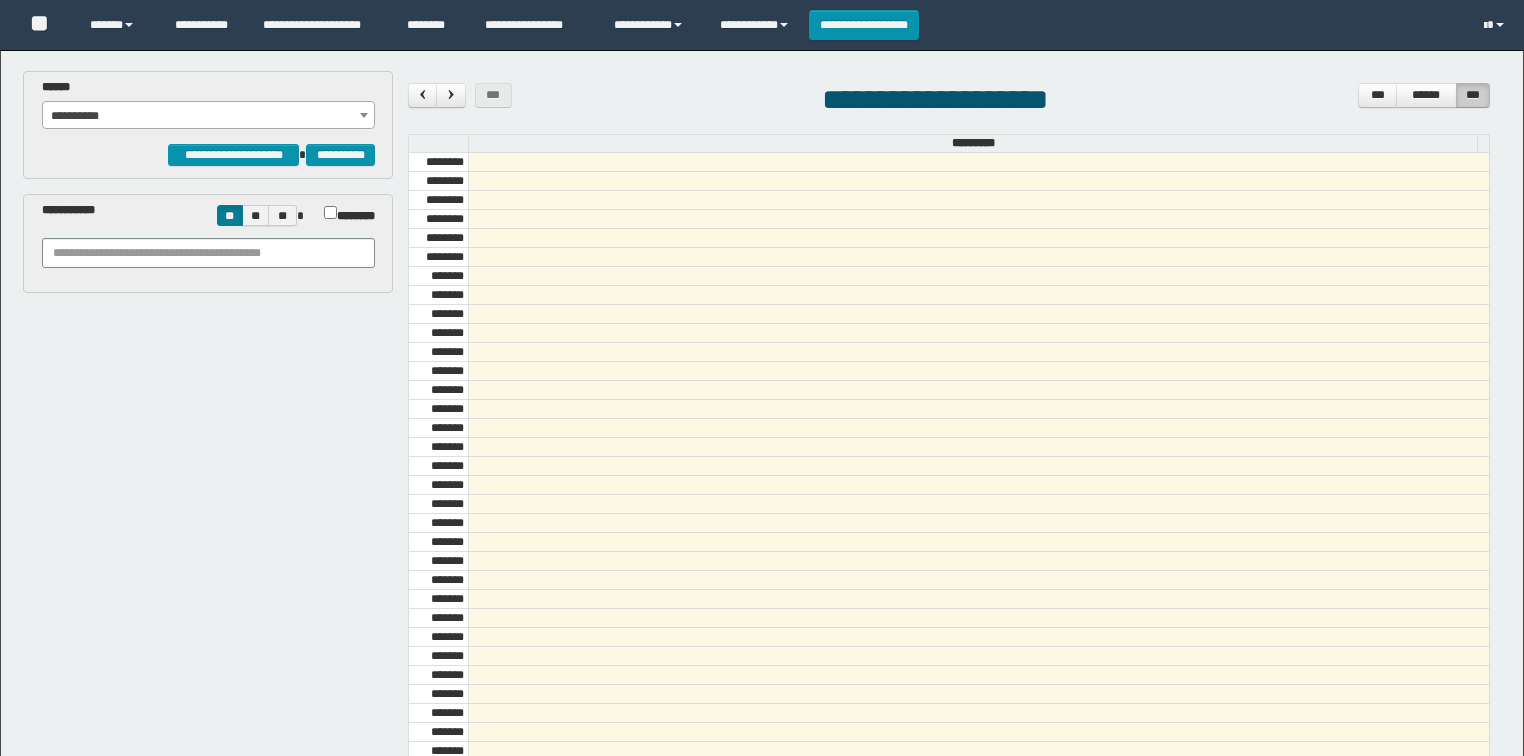 scroll, scrollTop: 0, scrollLeft: 0, axis: both 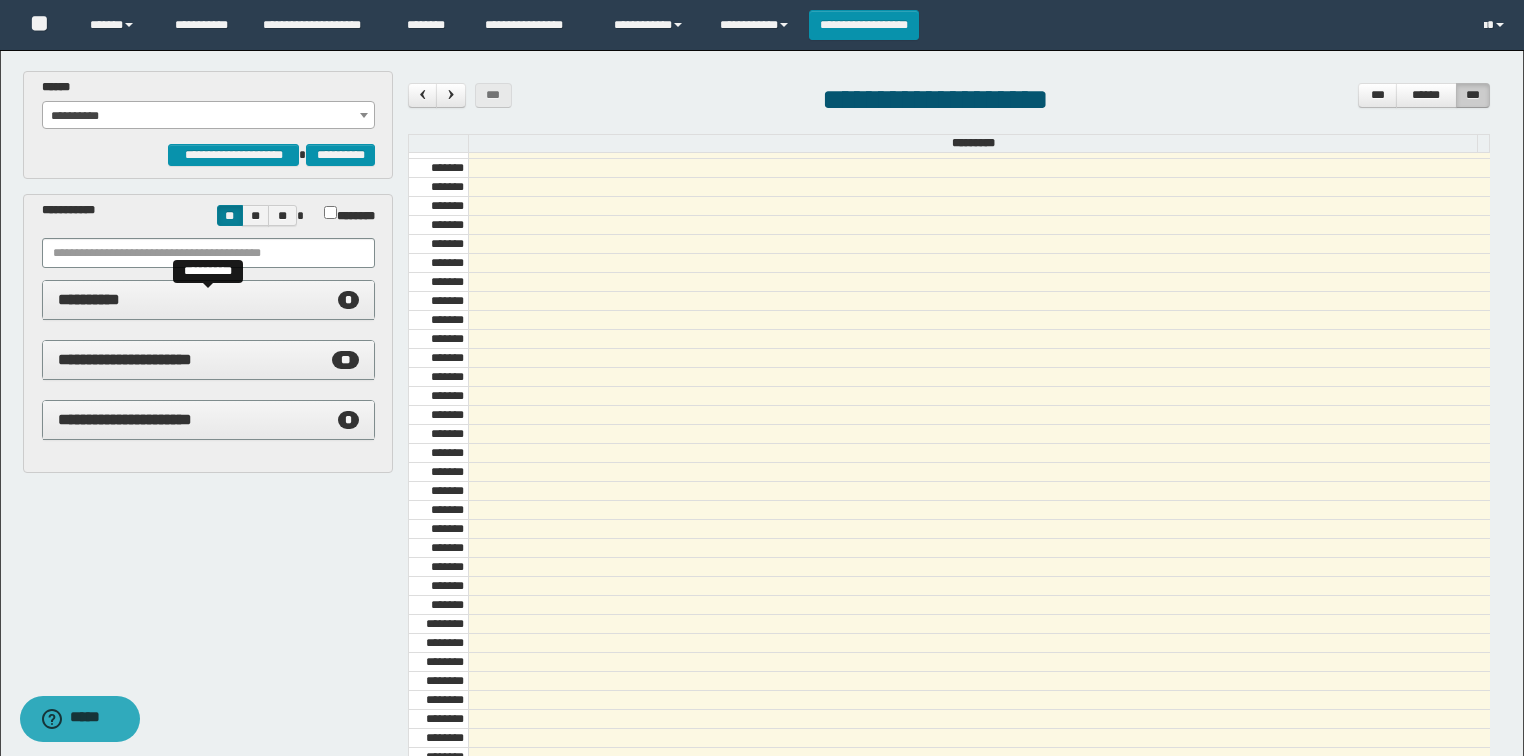 click on "**********" at bounding box center (209, 300) 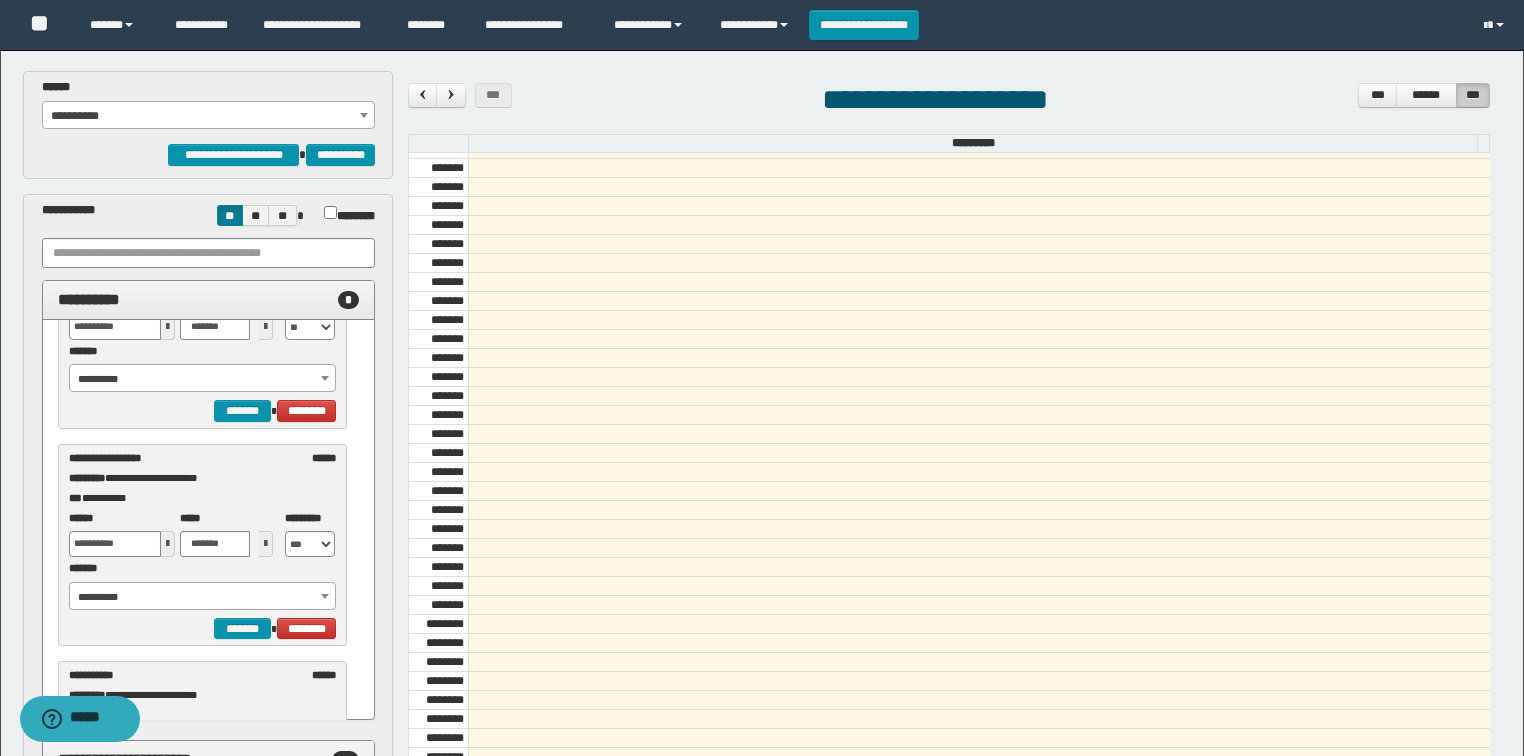 scroll, scrollTop: 0, scrollLeft: 0, axis: both 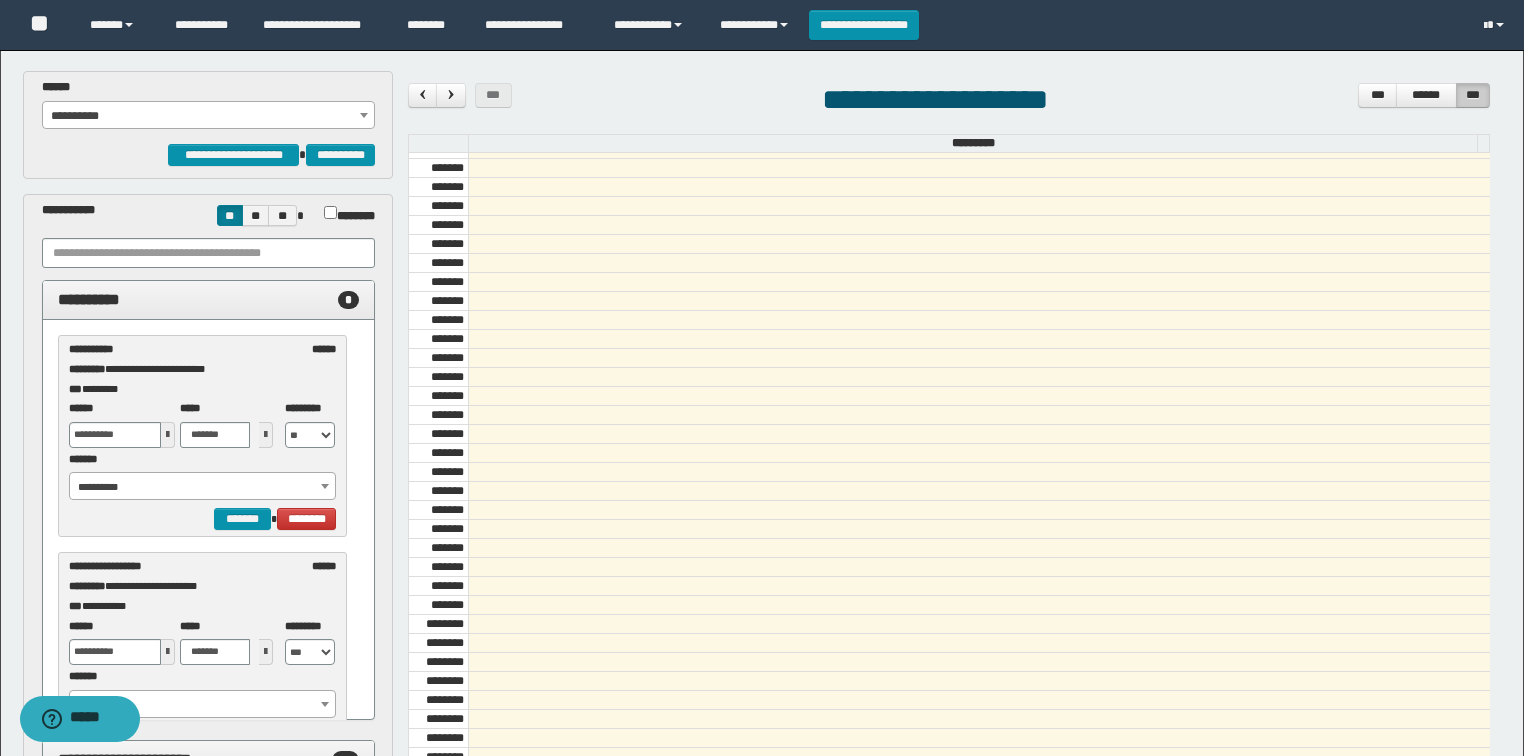 click on "**********" at bounding box center [203, 487] 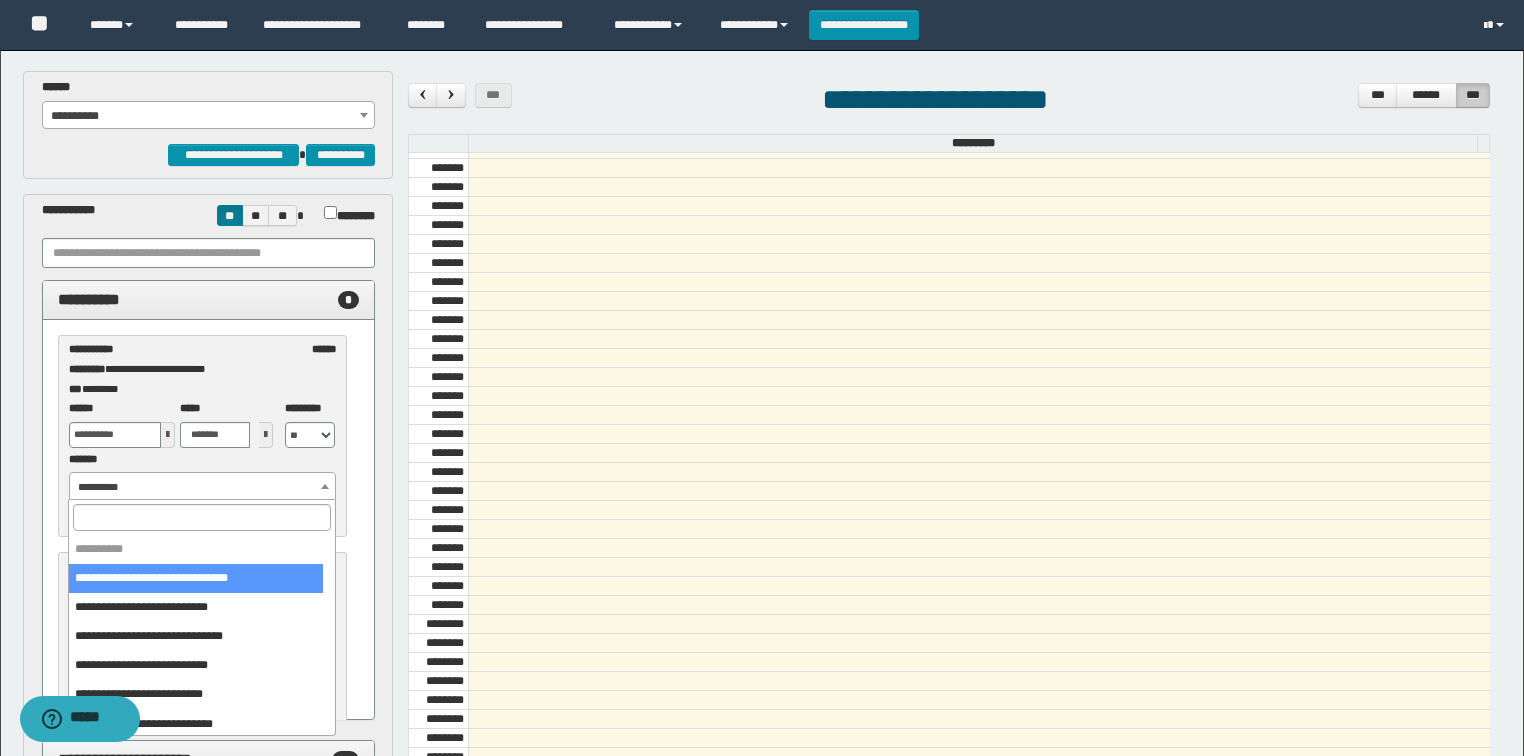 scroll, scrollTop: 0, scrollLeft: 0, axis: both 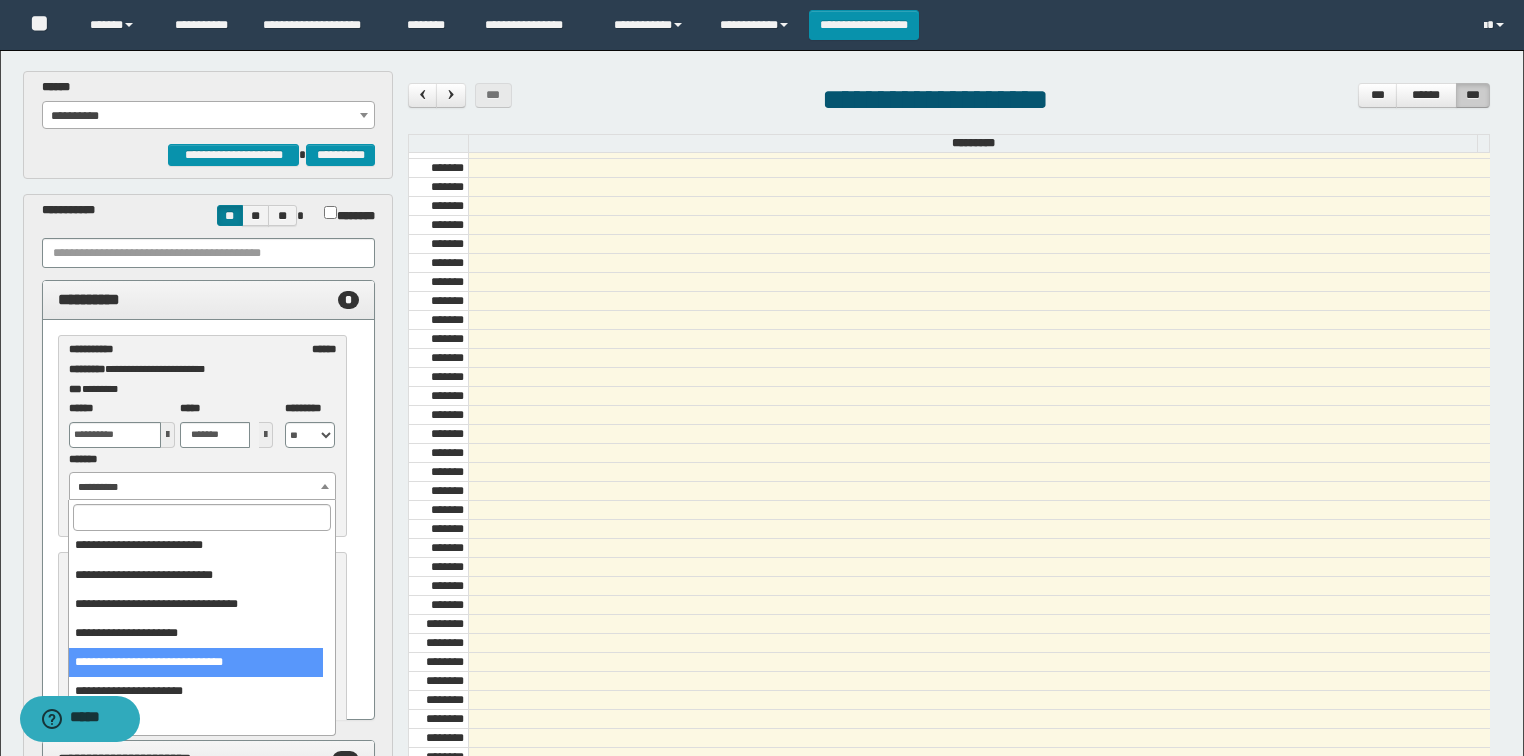 select on "******" 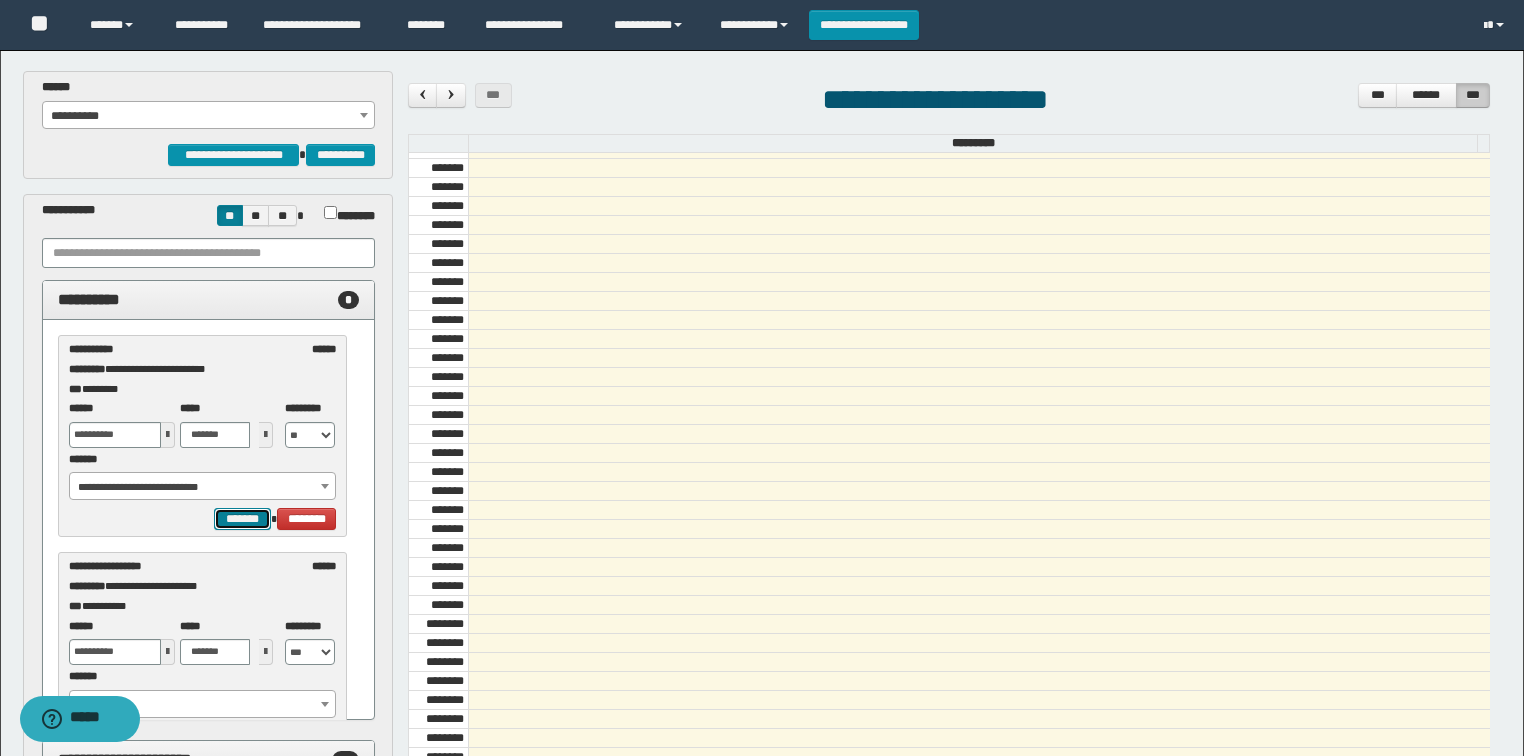 click on "*******" at bounding box center (242, 519) 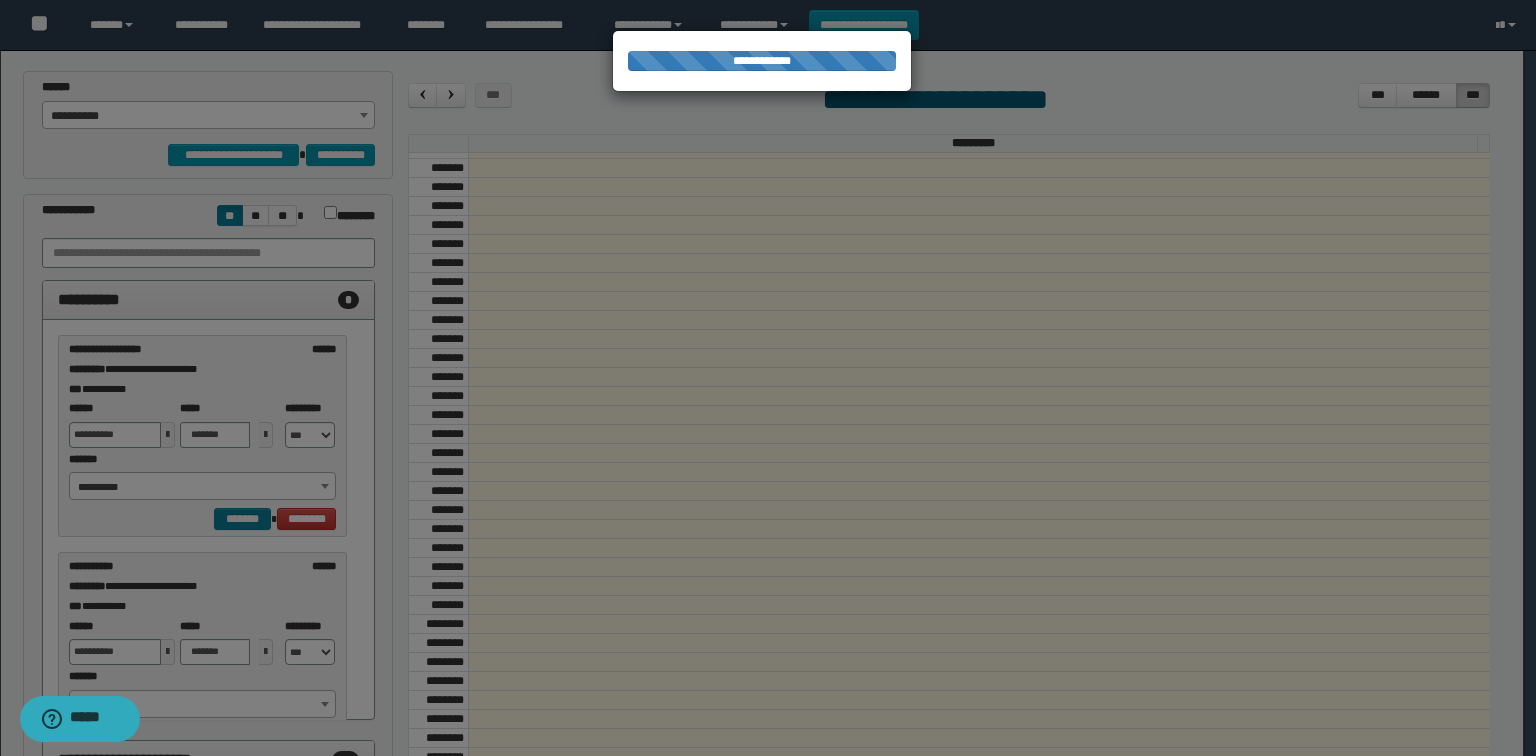 select on "******" 